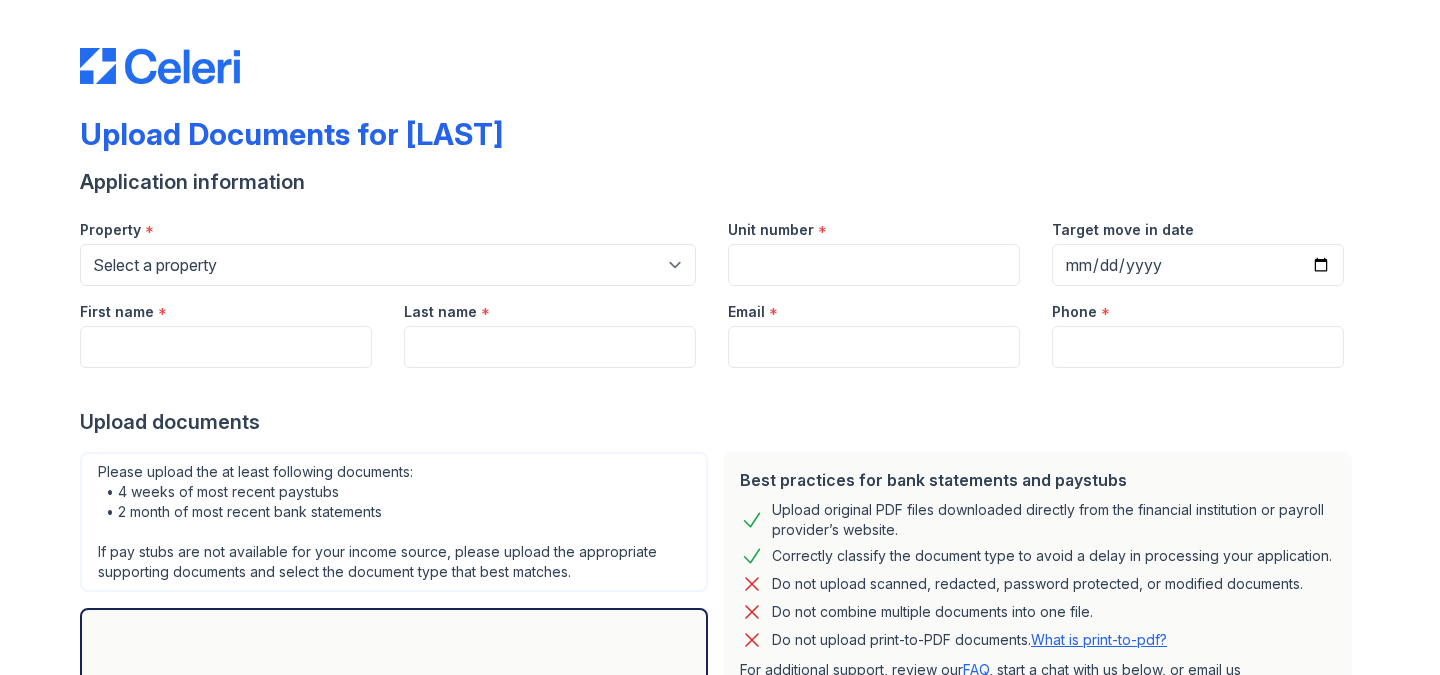 scroll, scrollTop: 0, scrollLeft: 0, axis: both 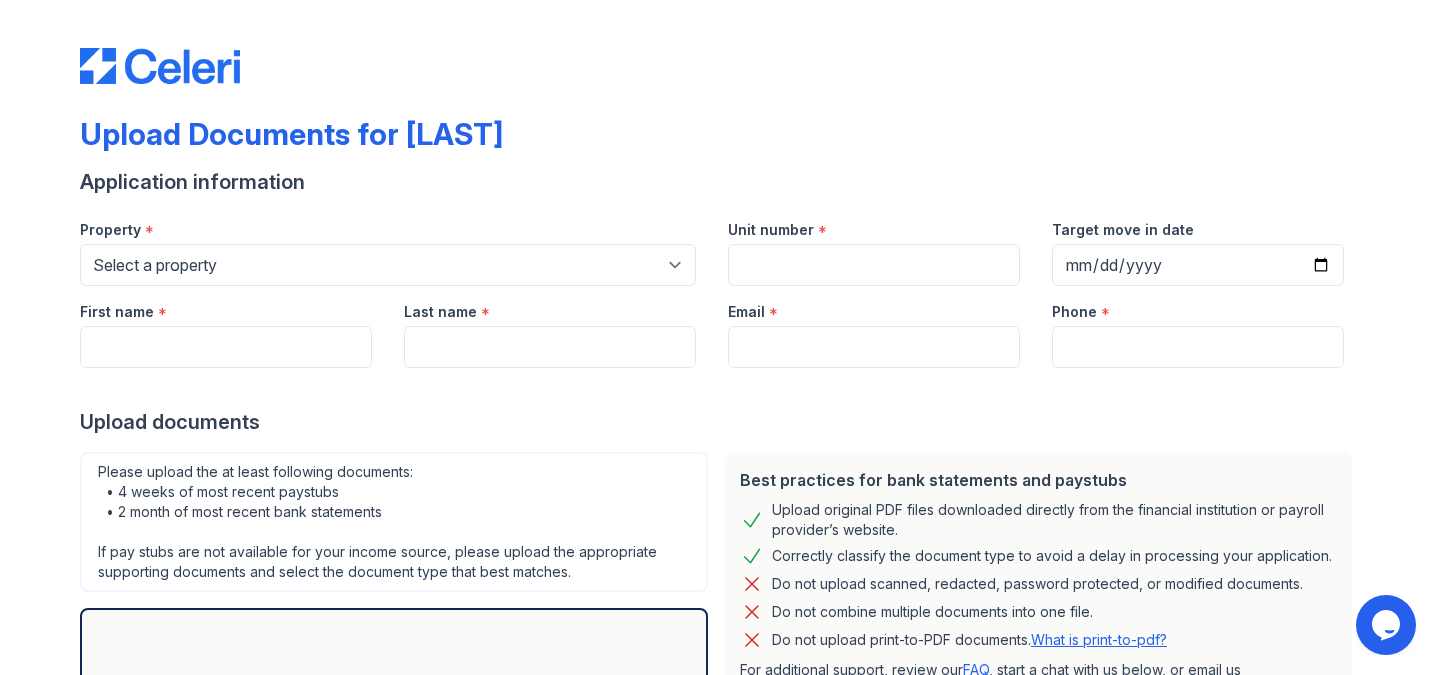 click on "Last name
*" at bounding box center (550, 306) 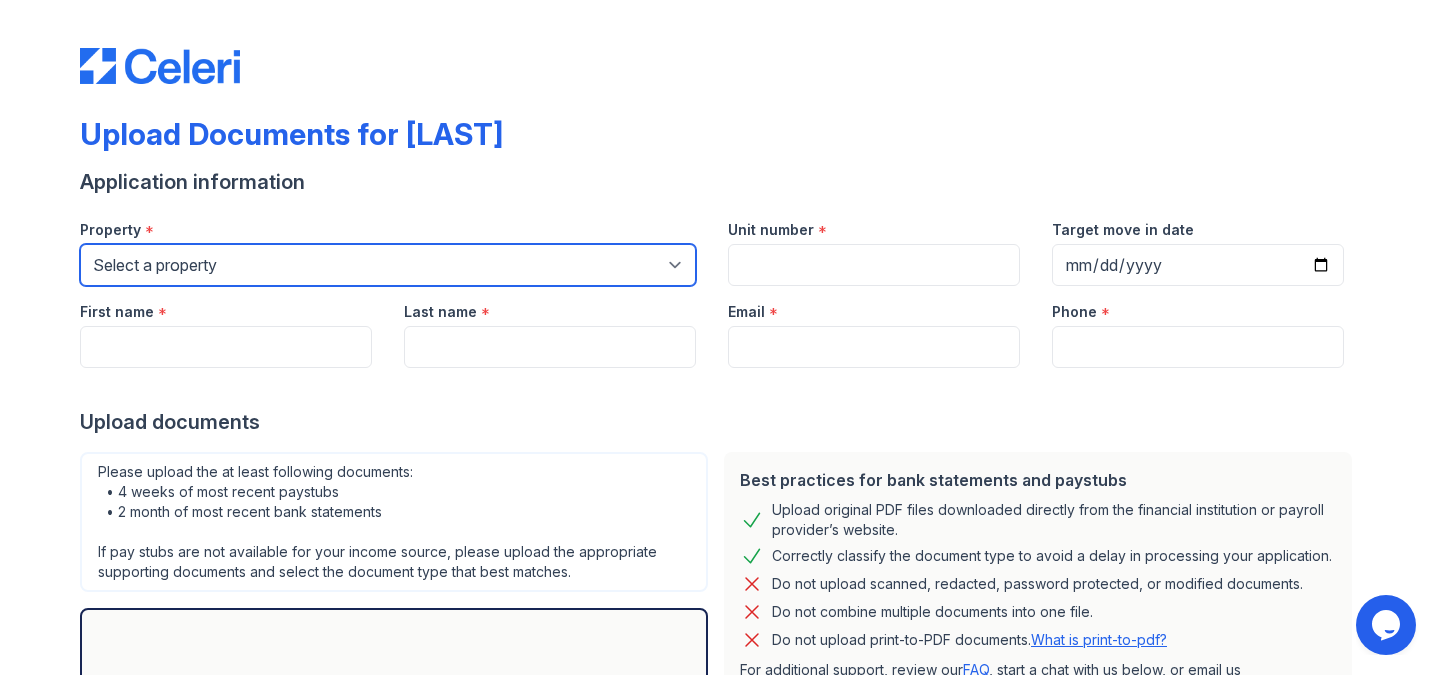 click on "Select a property
100 John
1264
90W
Chai
Marc
Ocean
Oskar
PLG
Sky" at bounding box center (388, 265) 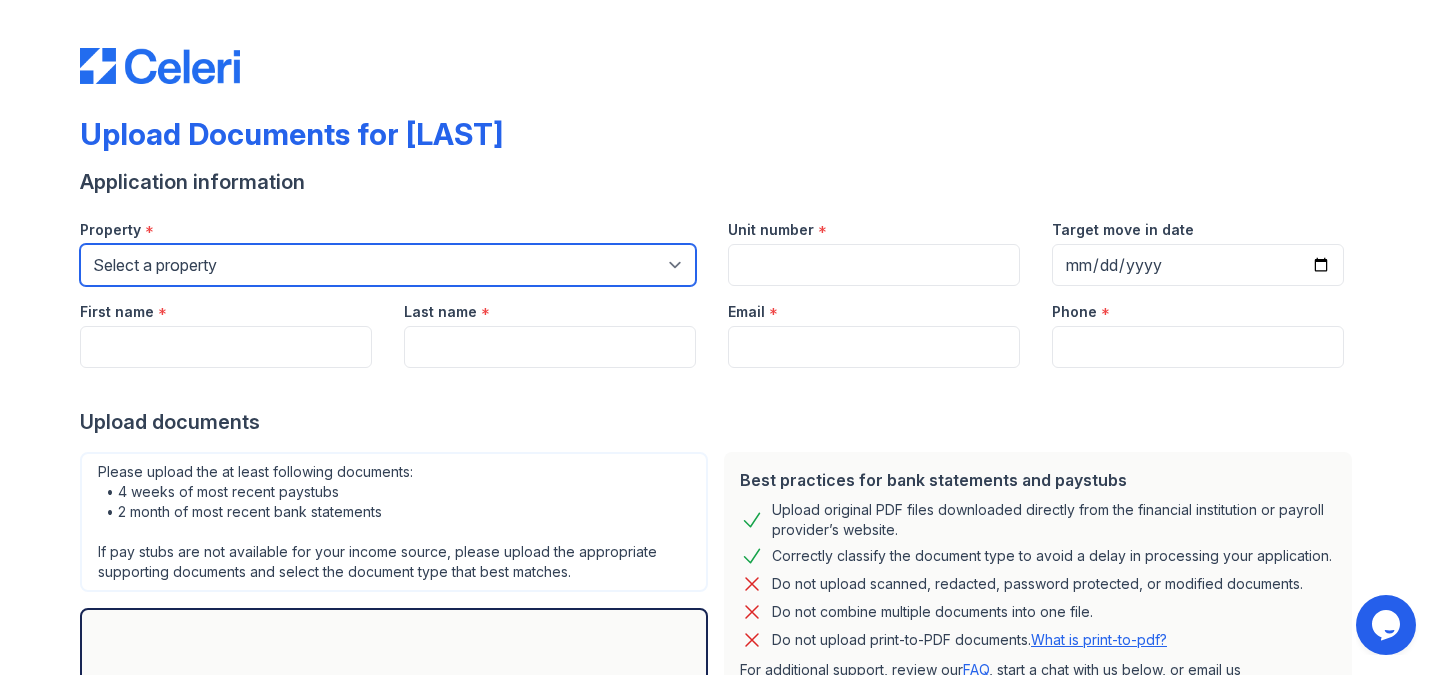 select on "129" 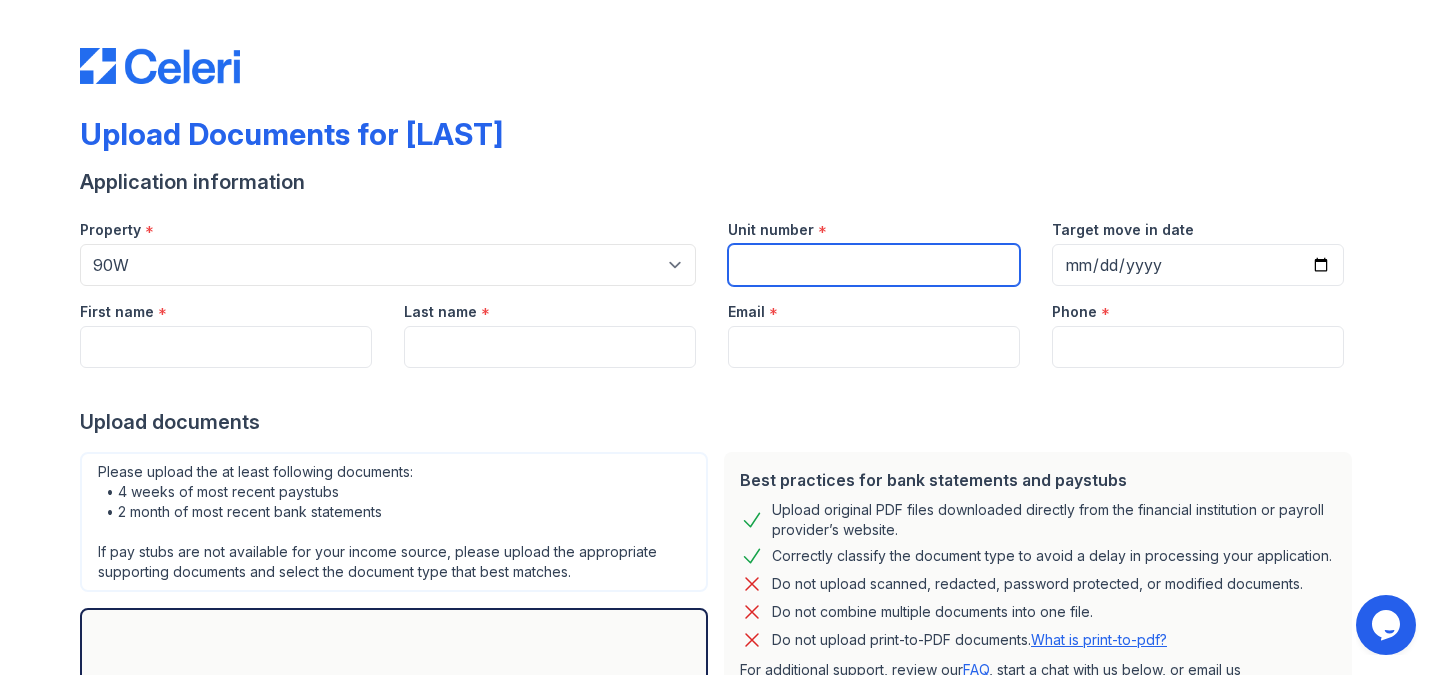 click on "Unit number" at bounding box center (874, 265) 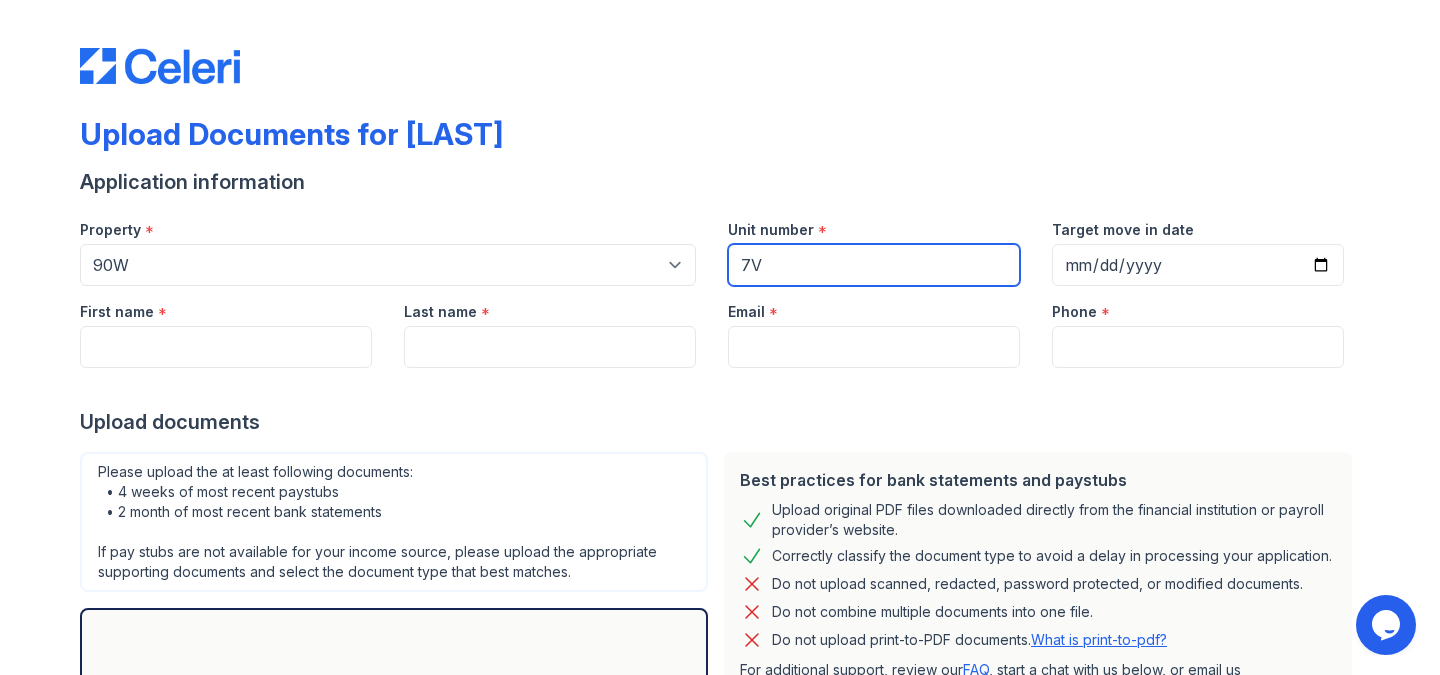 type on "7V" 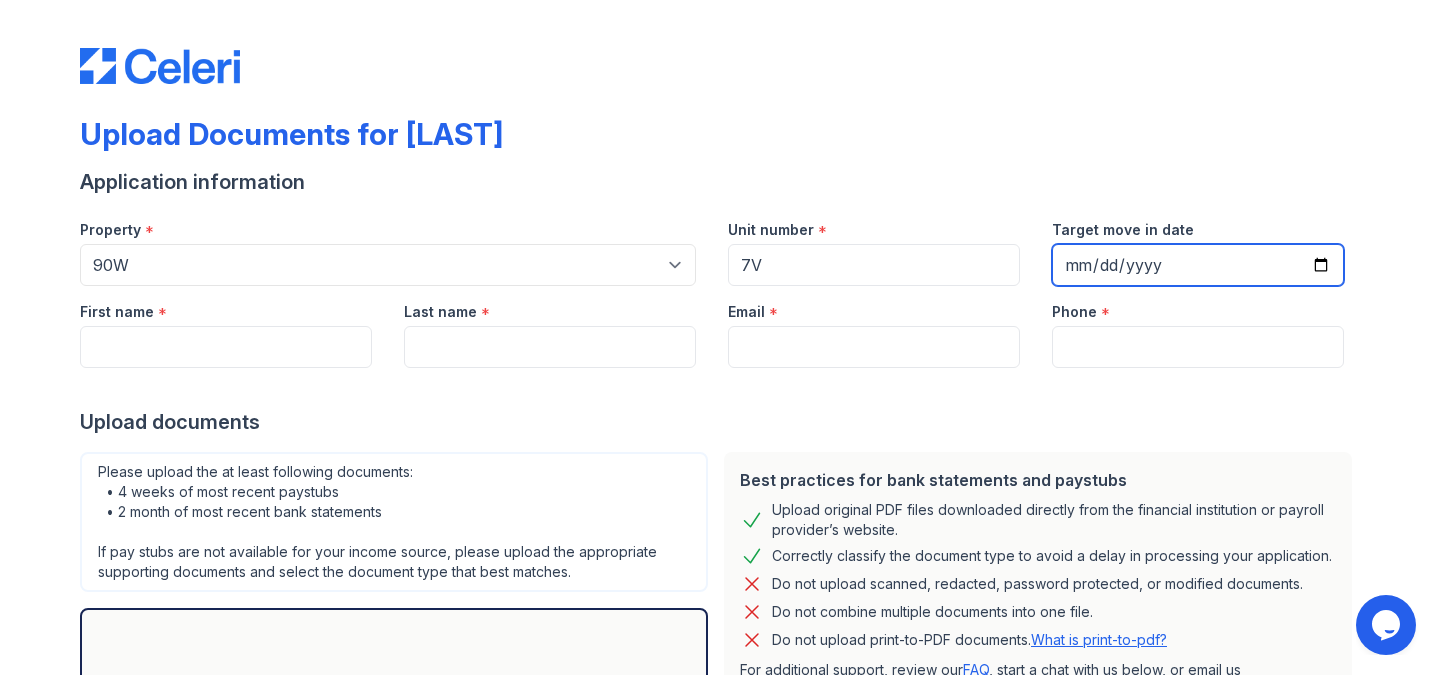 click on "Target move in date" at bounding box center (1198, 265) 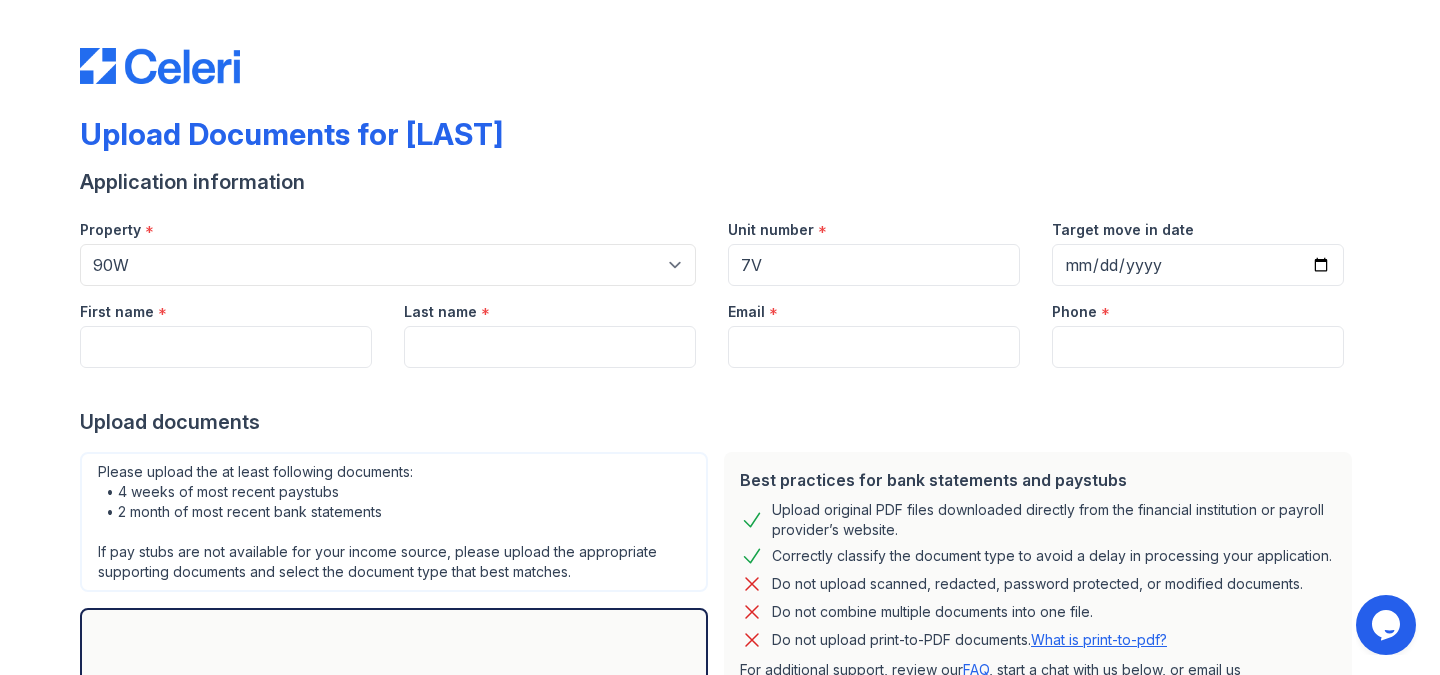click on "Email
*" at bounding box center [874, 327] 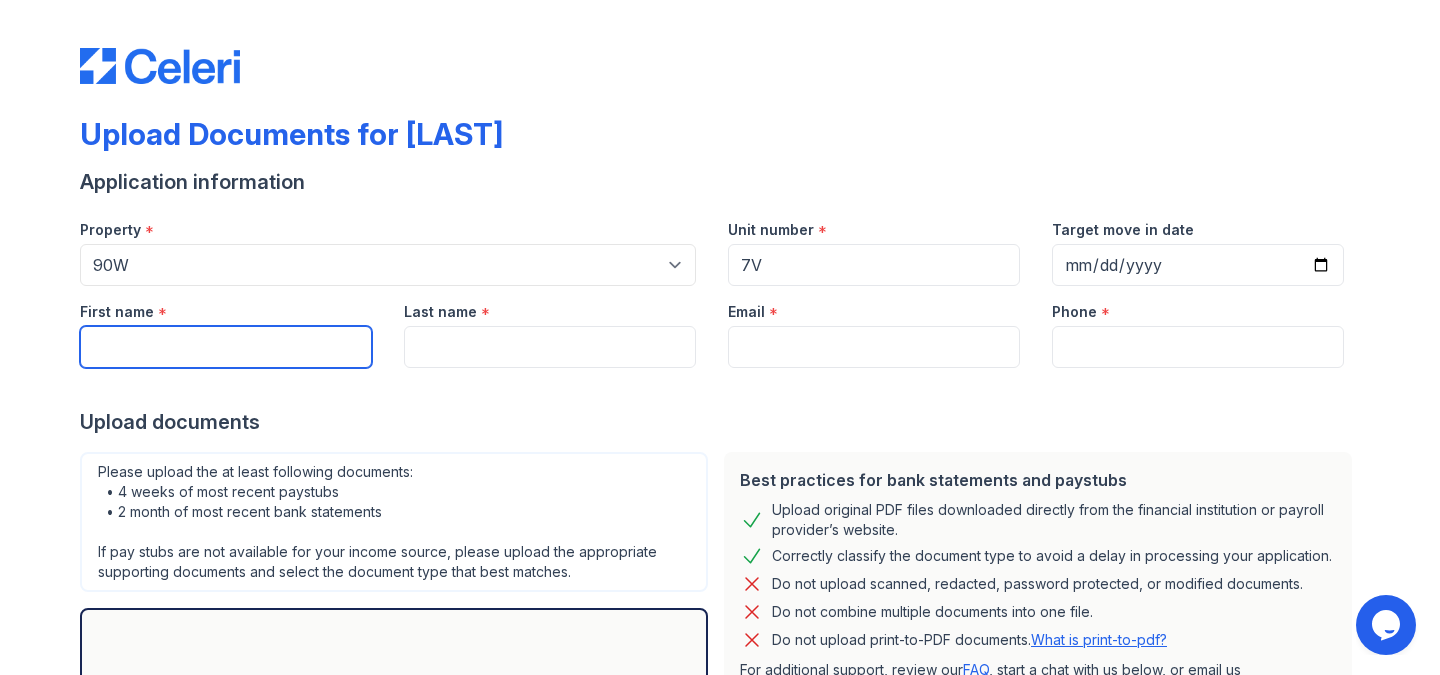 click on "First name" at bounding box center [226, 347] 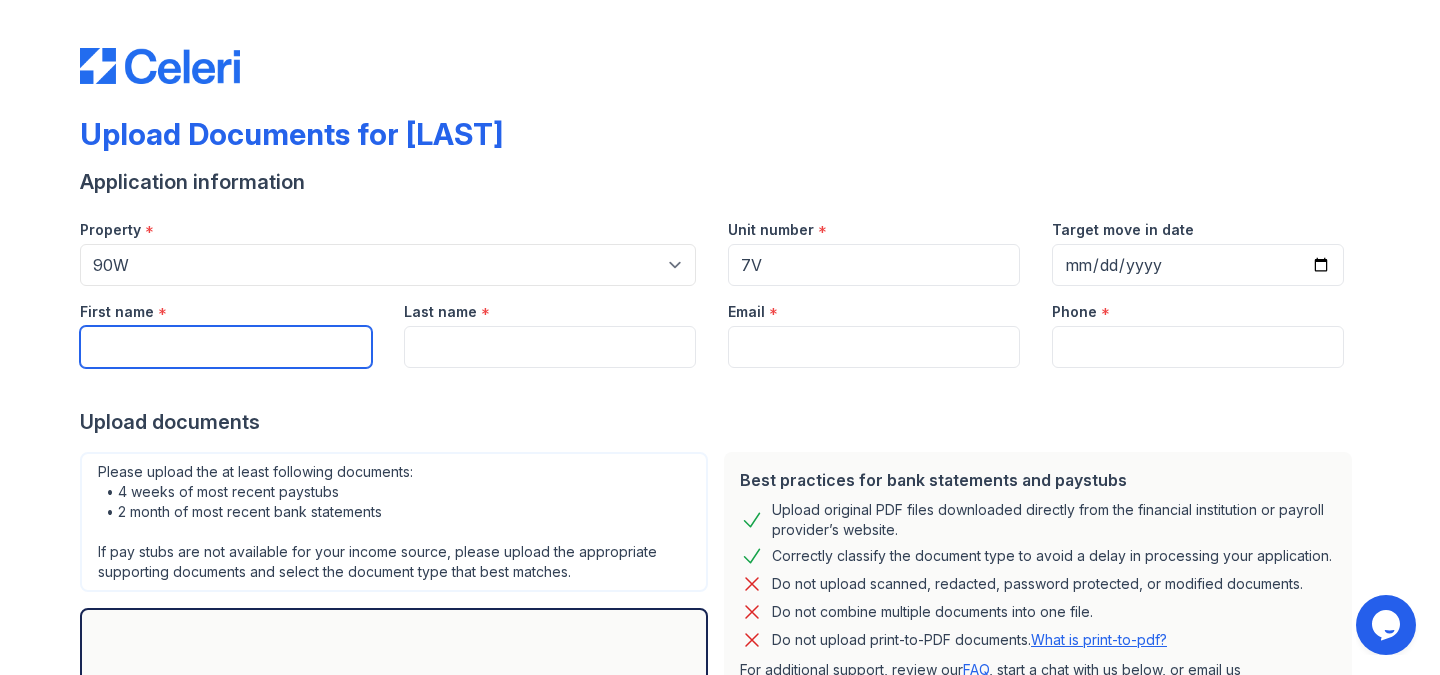 type on "[FIRST]" 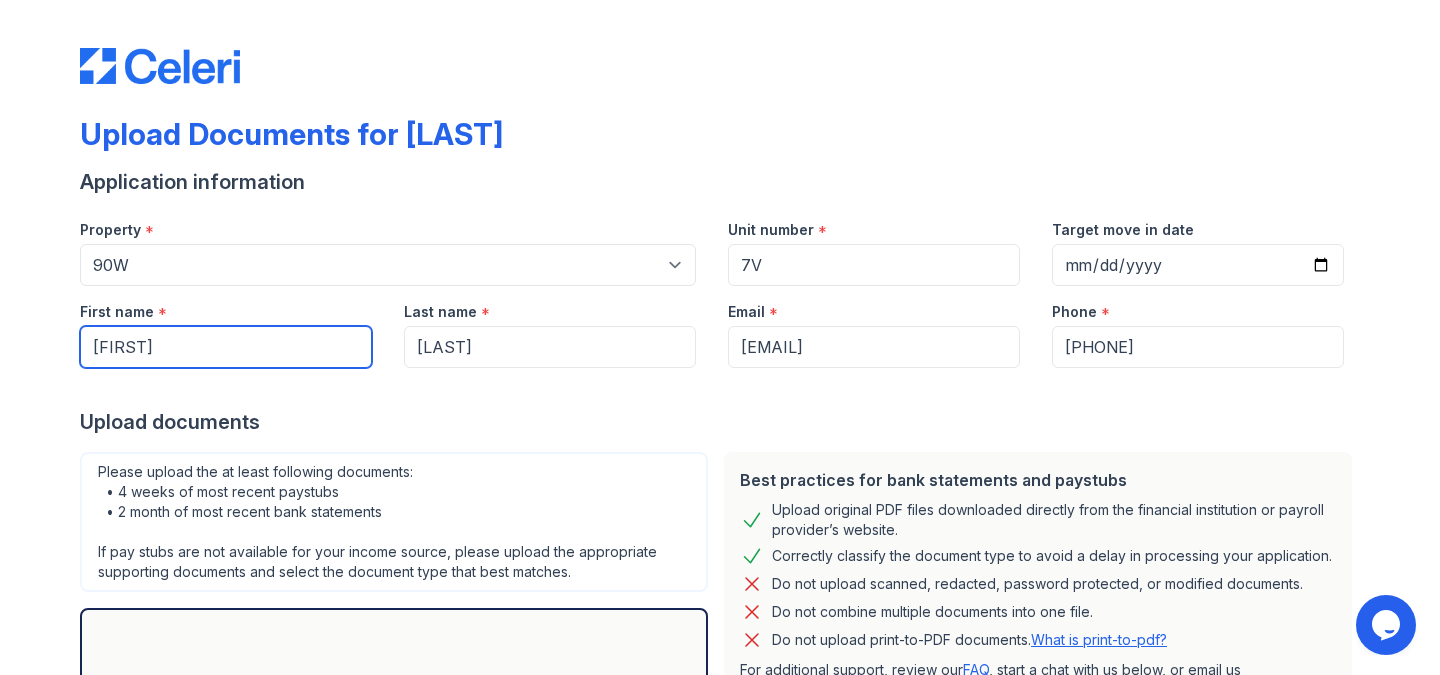 scroll, scrollTop: 217, scrollLeft: 0, axis: vertical 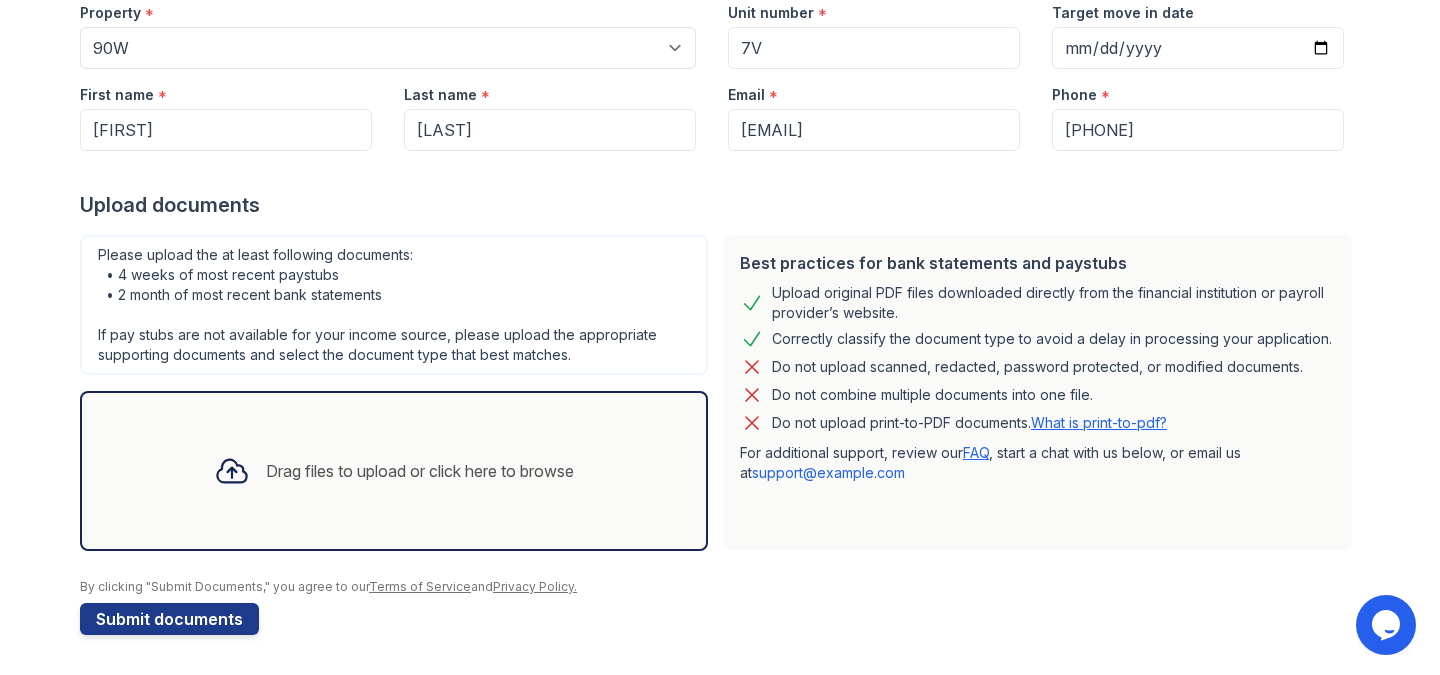 click on "Drag files to upload or click here to browse" at bounding box center (420, 471) 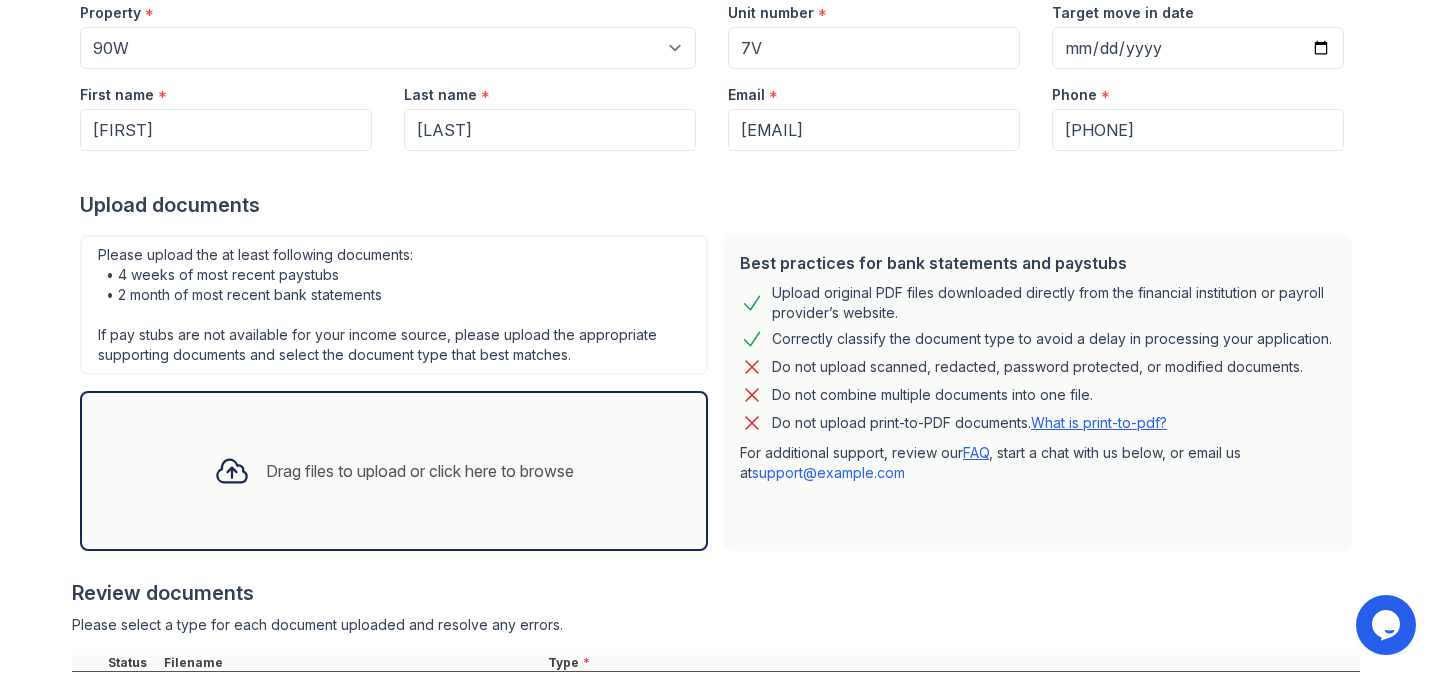 scroll, scrollTop: 405, scrollLeft: 0, axis: vertical 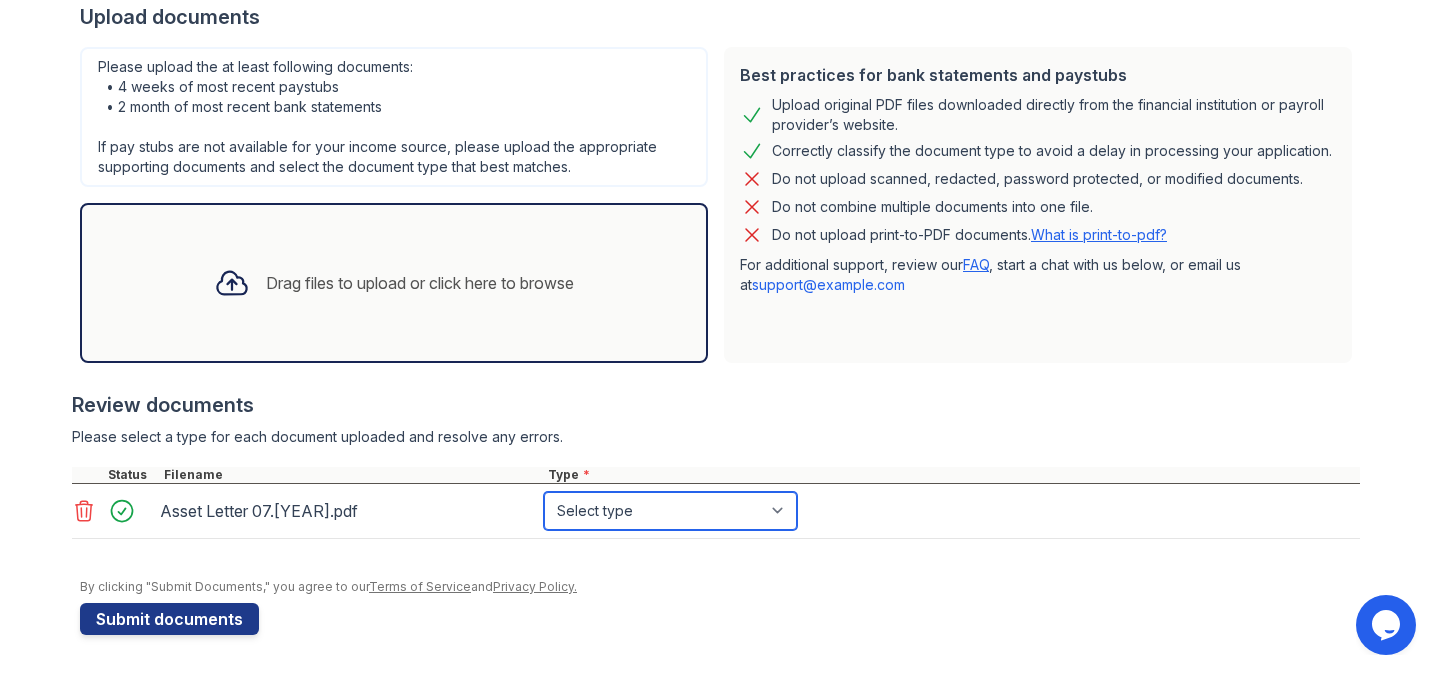 click on "Select type
Paystub
Bank Statement
Offer Letter
Tax Documents
Benefit Award Letter
Investment Account Statement
Other" at bounding box center (670, 511) 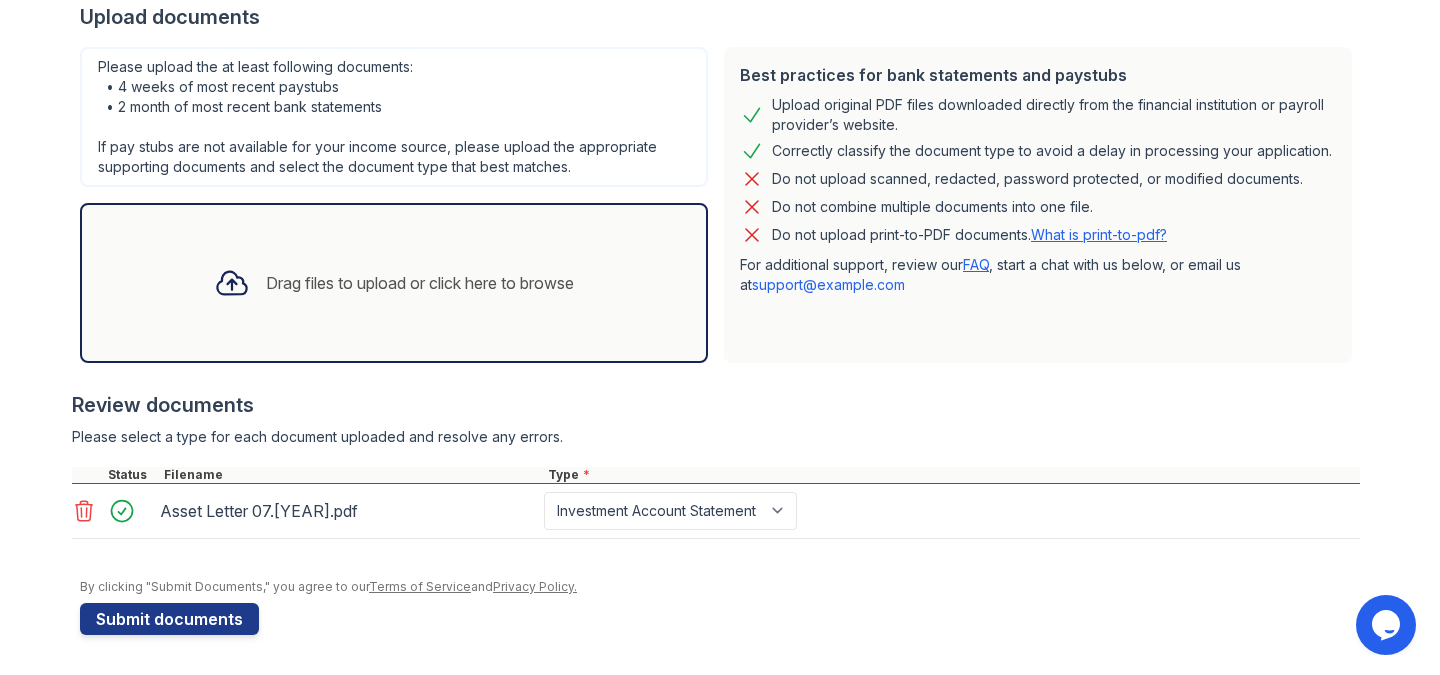 click on "By clicking "Submit Documents," you agree to our
Terms of Service
and
Privacy Policy." at bounding box center (720, 587) 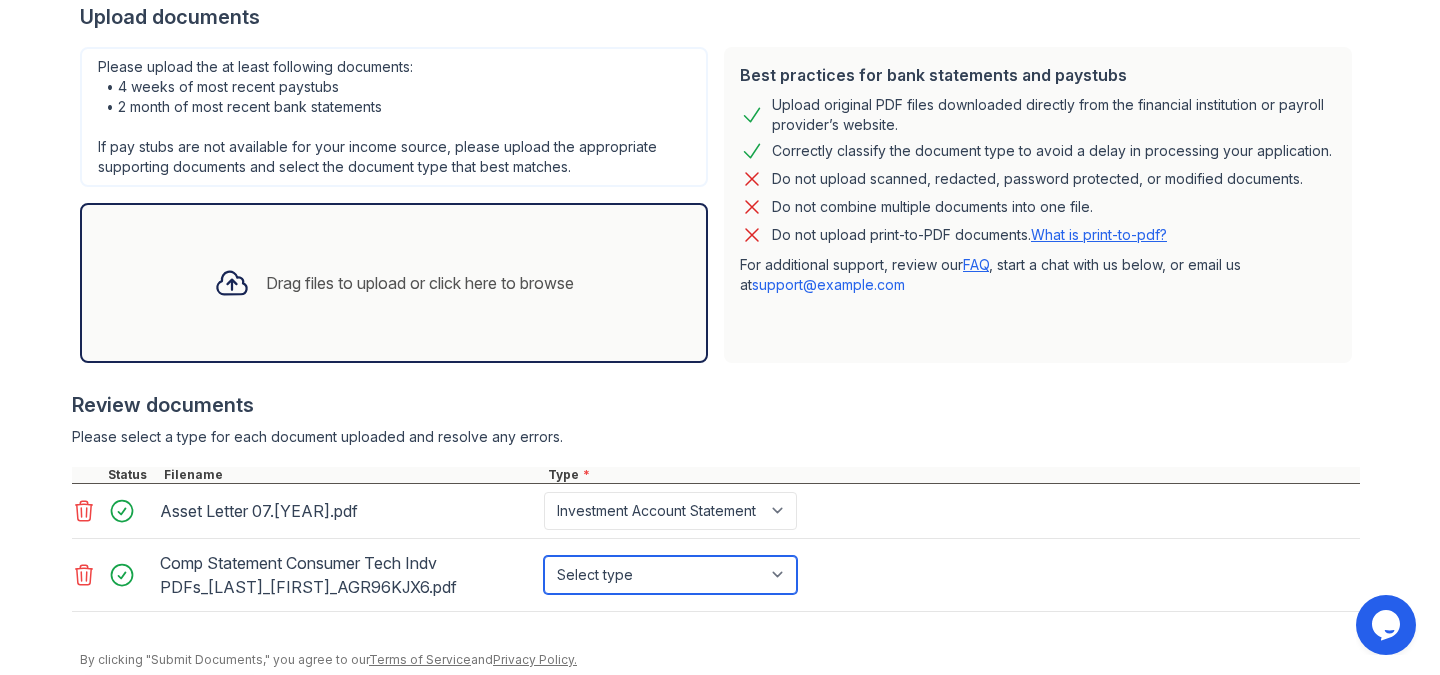 click on "Select type
Paystub
Bank Statement
Offer Letter
Tax Documents
Benefit Award Letter
Investment Account Statement
Other" at bounding box center [670, 575] 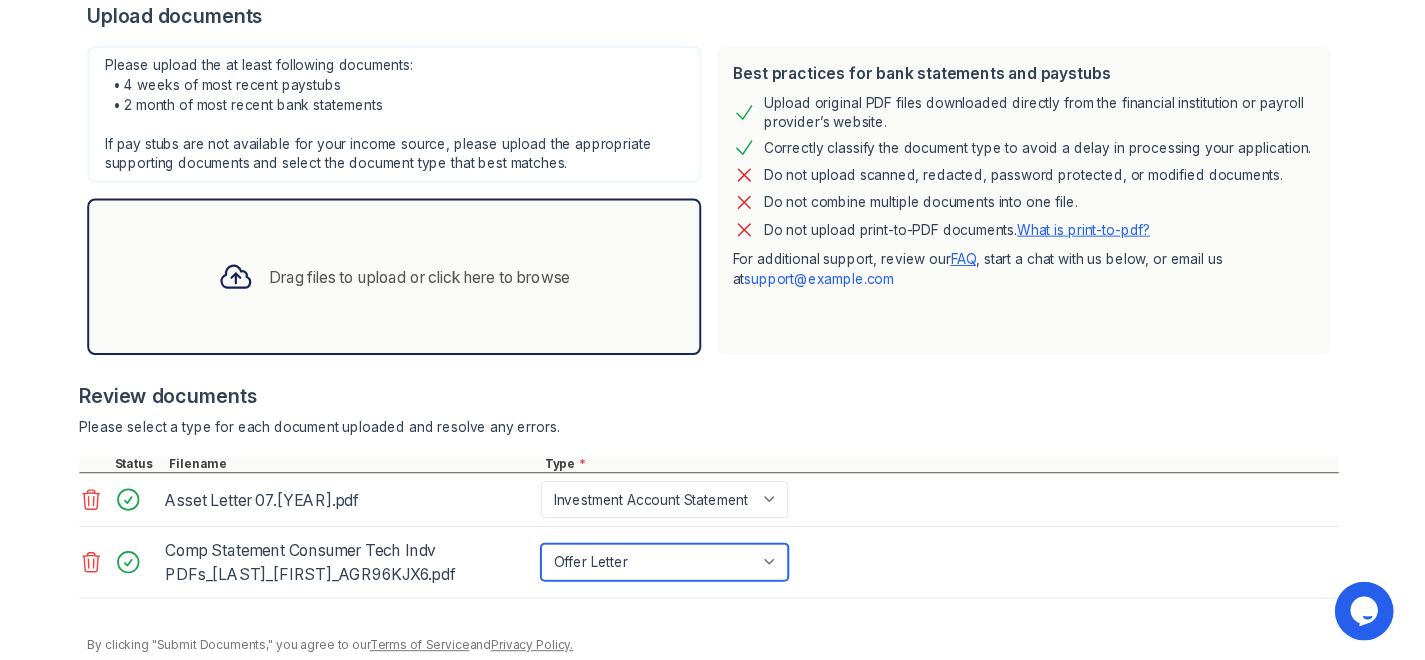 scroll, scrollTop: 478, scrollLeft: 0, axis: vertical 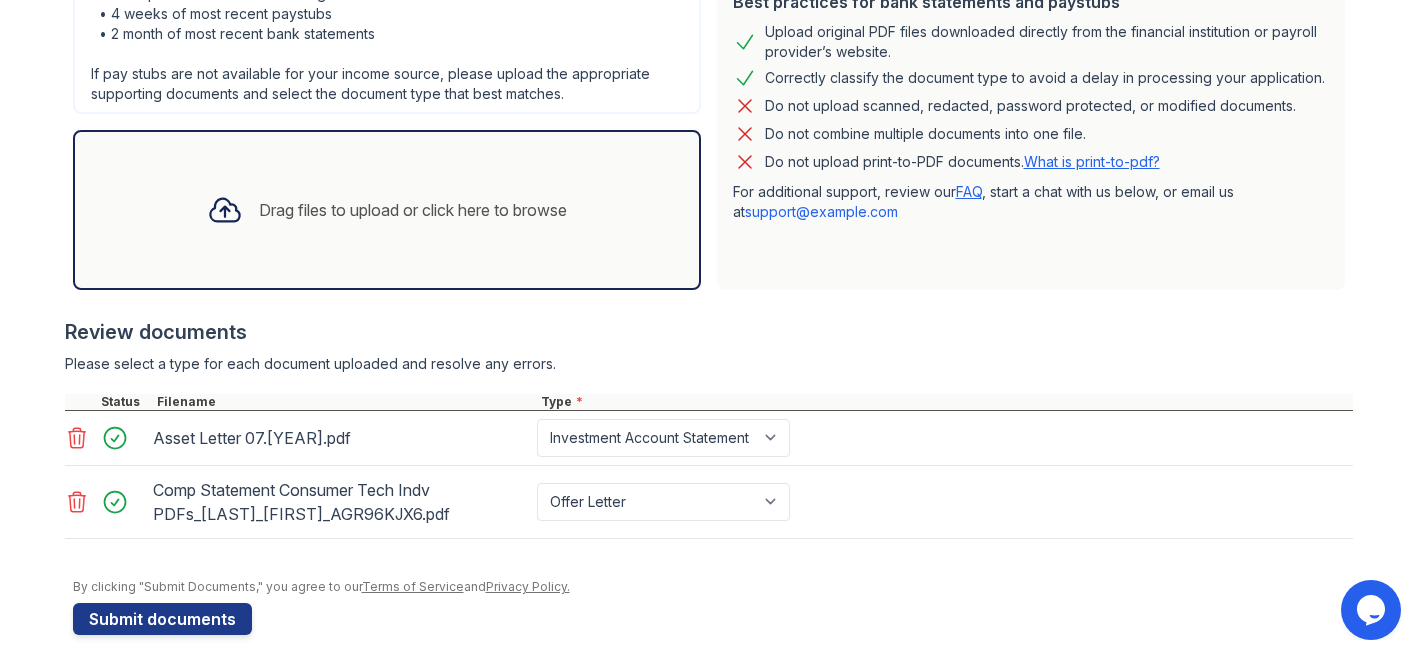 click on "Drag files to upload or click here to browse" at bounding box center [387, 210] 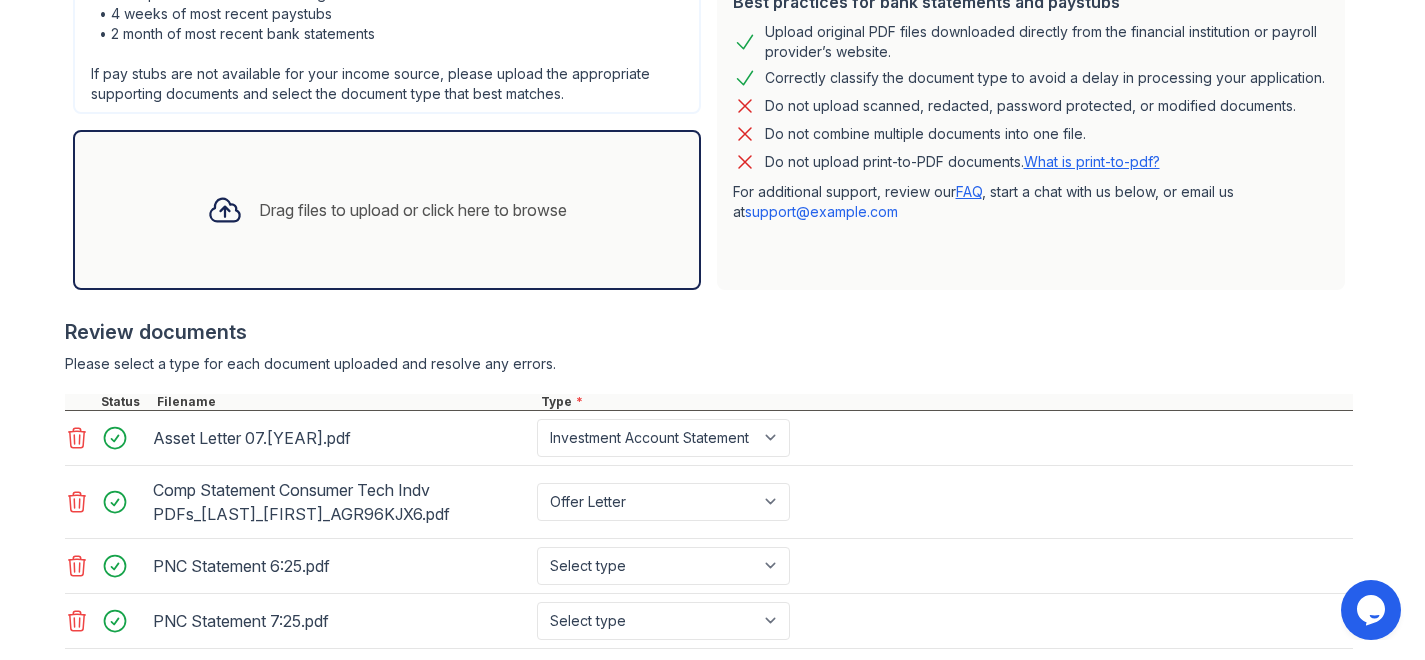 scroll, scrollTop: 603, scrollLeft: 0, axis: vertical 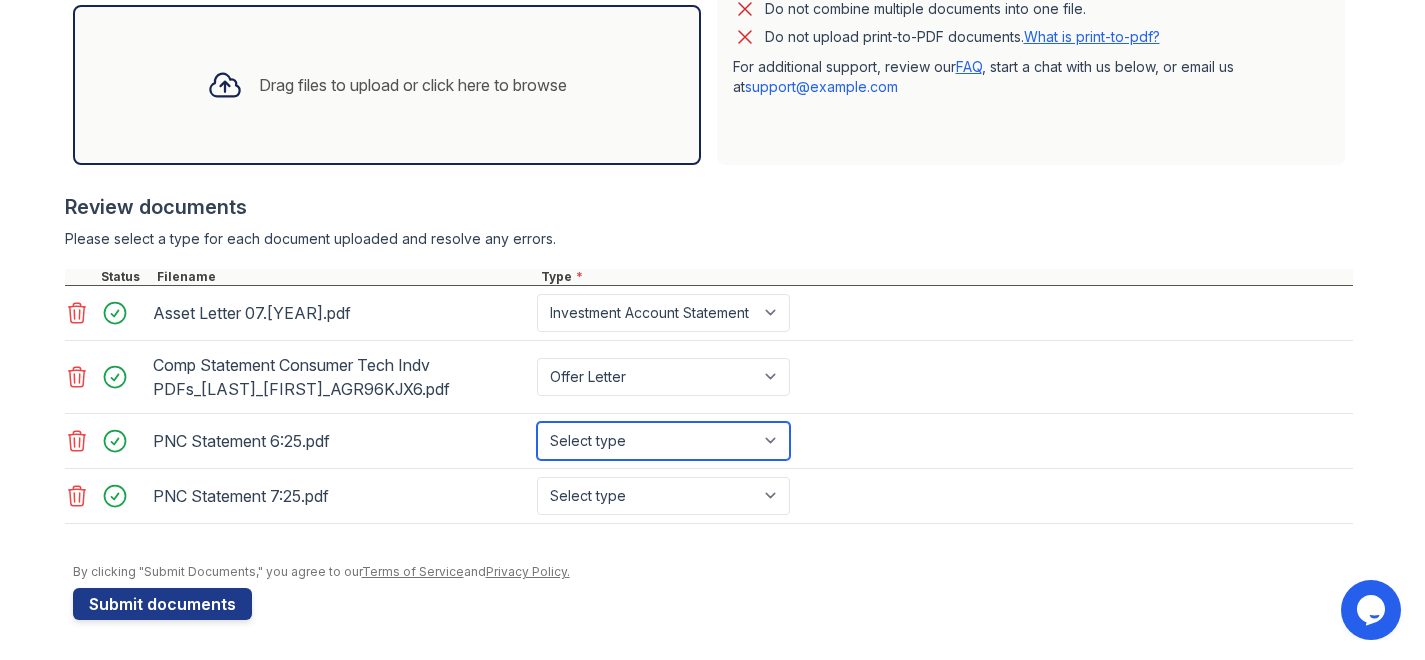click on "Select type
Paystub
Bank Statement
Offer Letter
Tax Documents
Benefit Award Letter
Investment Account Statement
Other" at bounding box center [663, 441] 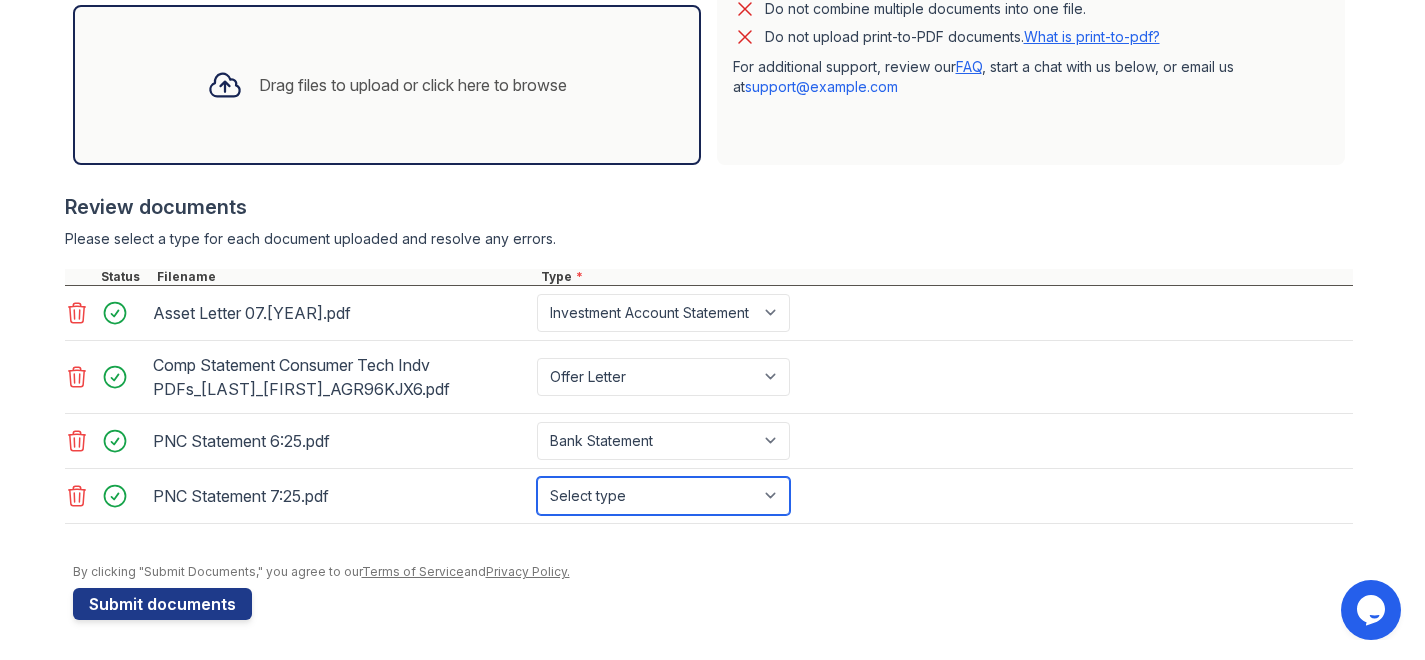 click on "Select type
Paystub
Bank Statement
Offer Letter
Tax Documents
Benefit Award Letter
Investment Account Statement
Other" at bounding box center [663, 496] 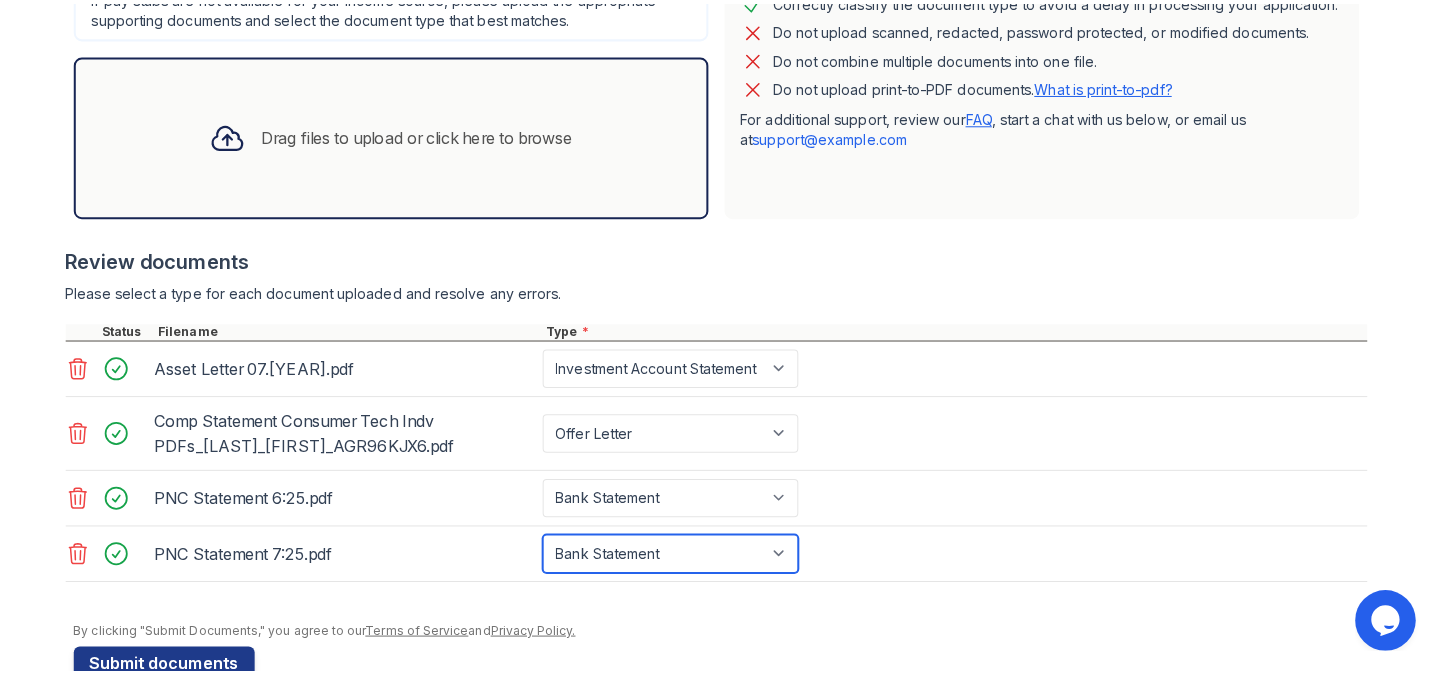 scroll, scrollTop: 603, scrollLeft: 0, axis: vertical 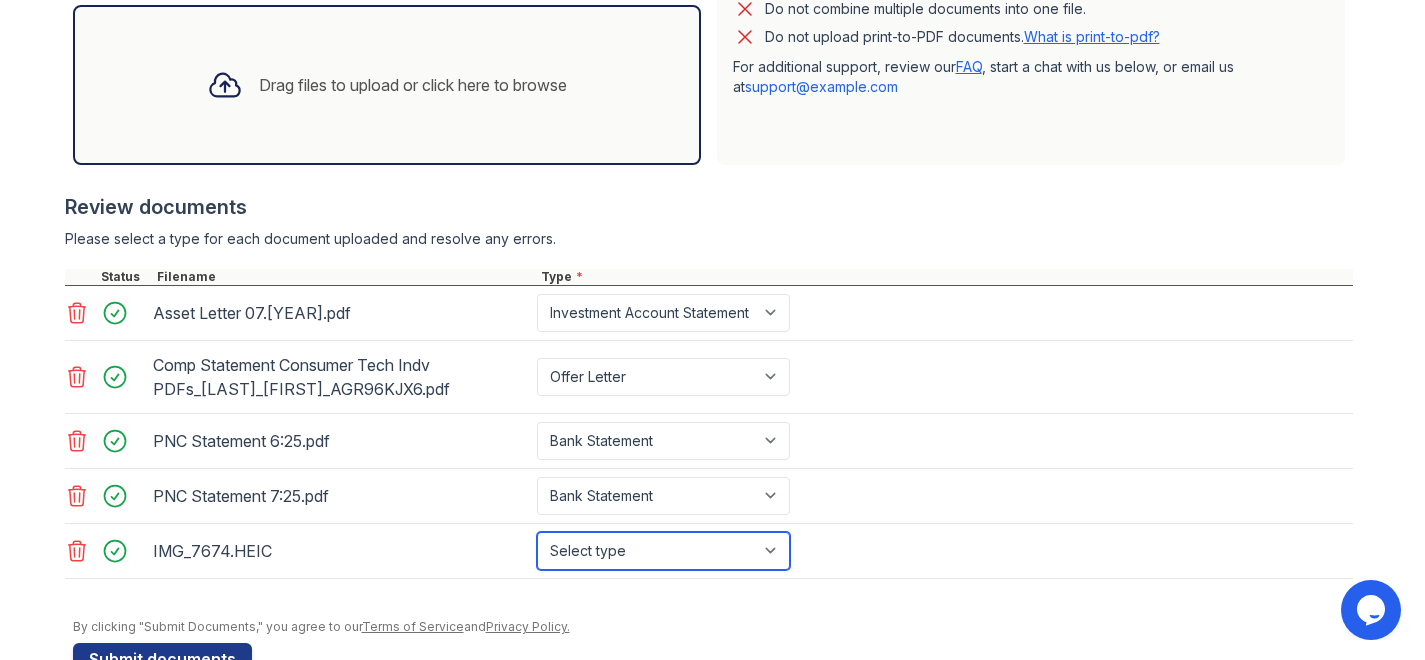 click on "Select type
Paystub
Bank Statement
Offer Letter
Tax Documents
Benefit Award Letter
Investment Account Statement
Other" at bounding box center [663, 551] 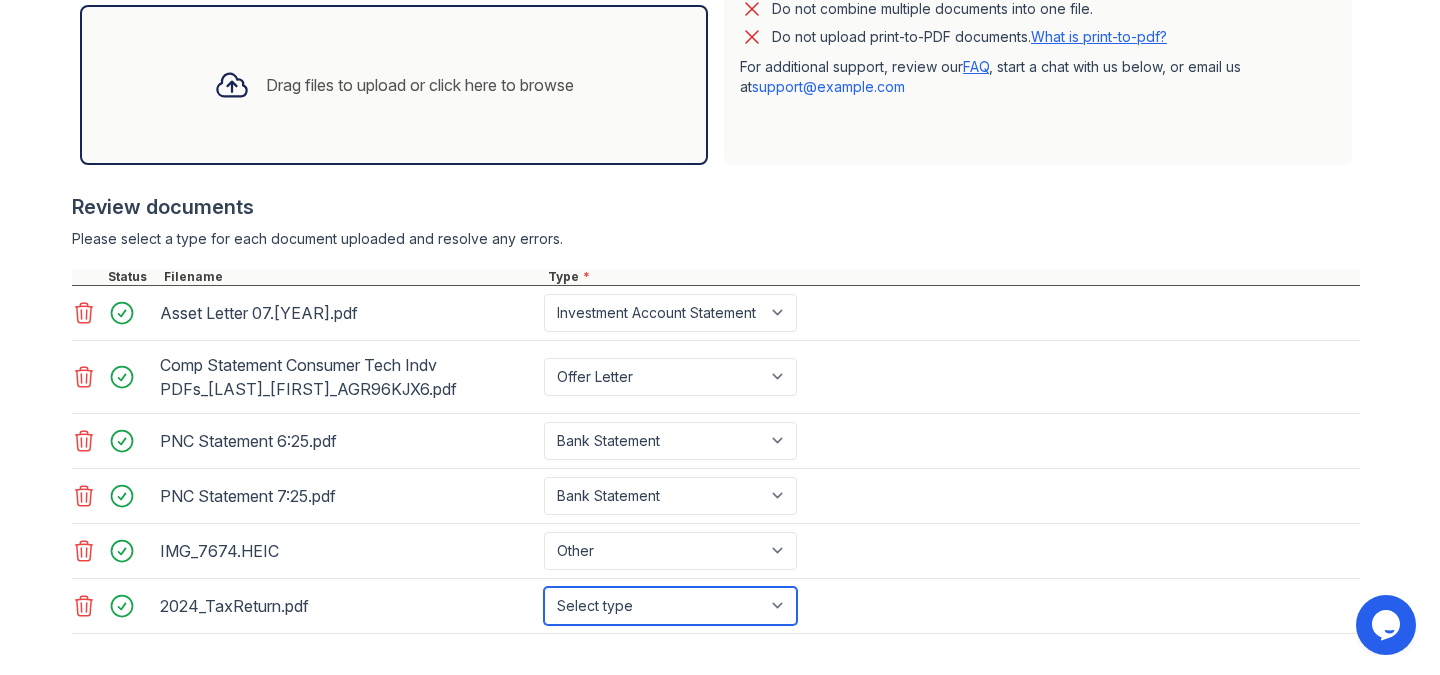 click on "Select type
Paystub
Bank Statement
Offer Letter
Tax Documents
Benefit Award Letter
Investment Account Statement
Other" at bounding box center (670, 606) 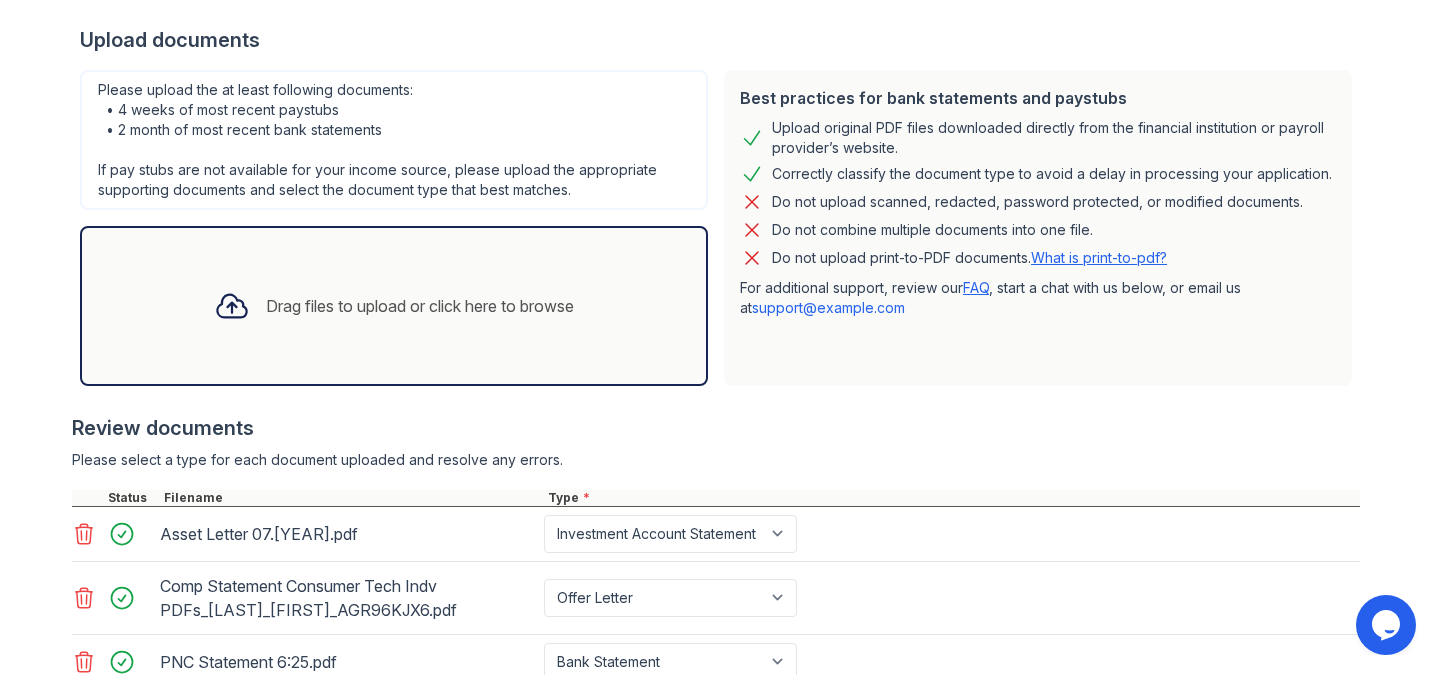 scroll, scrollTop: 378, scrollLeft: 0, axis: vertical 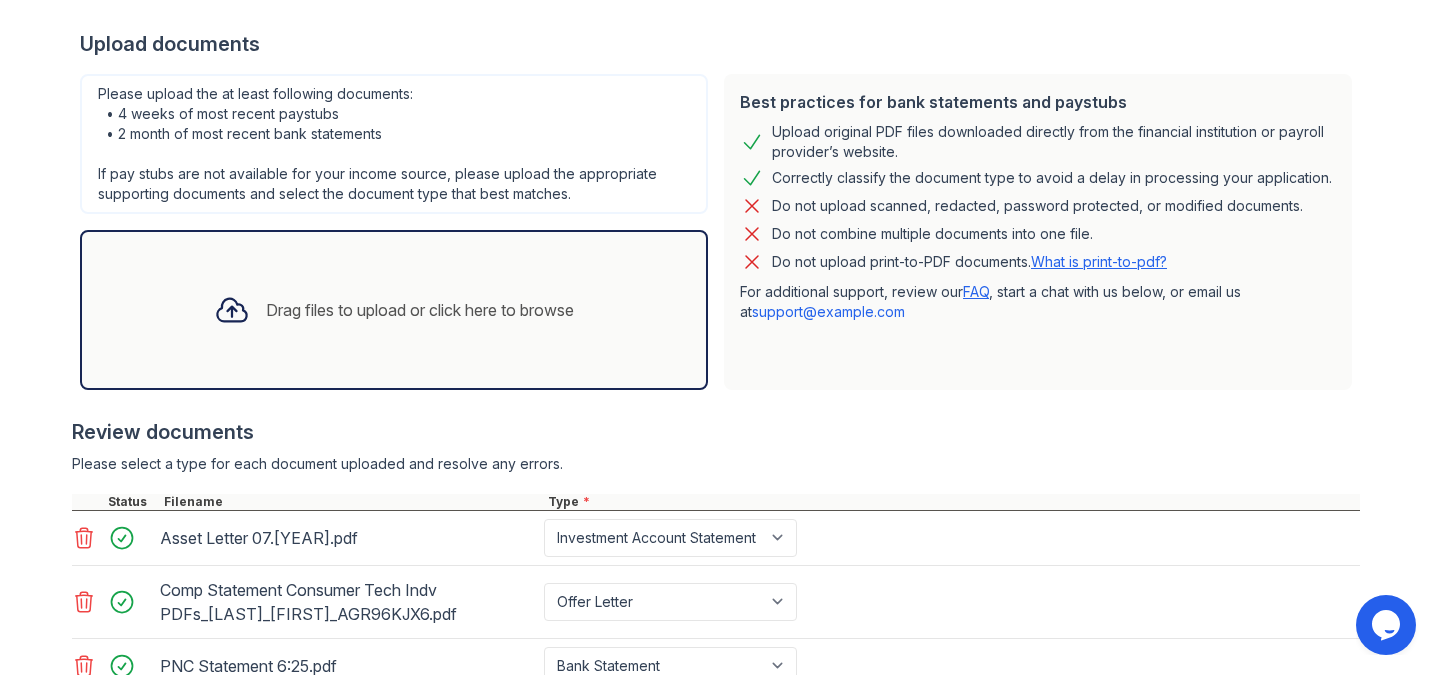 click on "Drag files to upload or click here to browse" at bounding box center (420, 310) 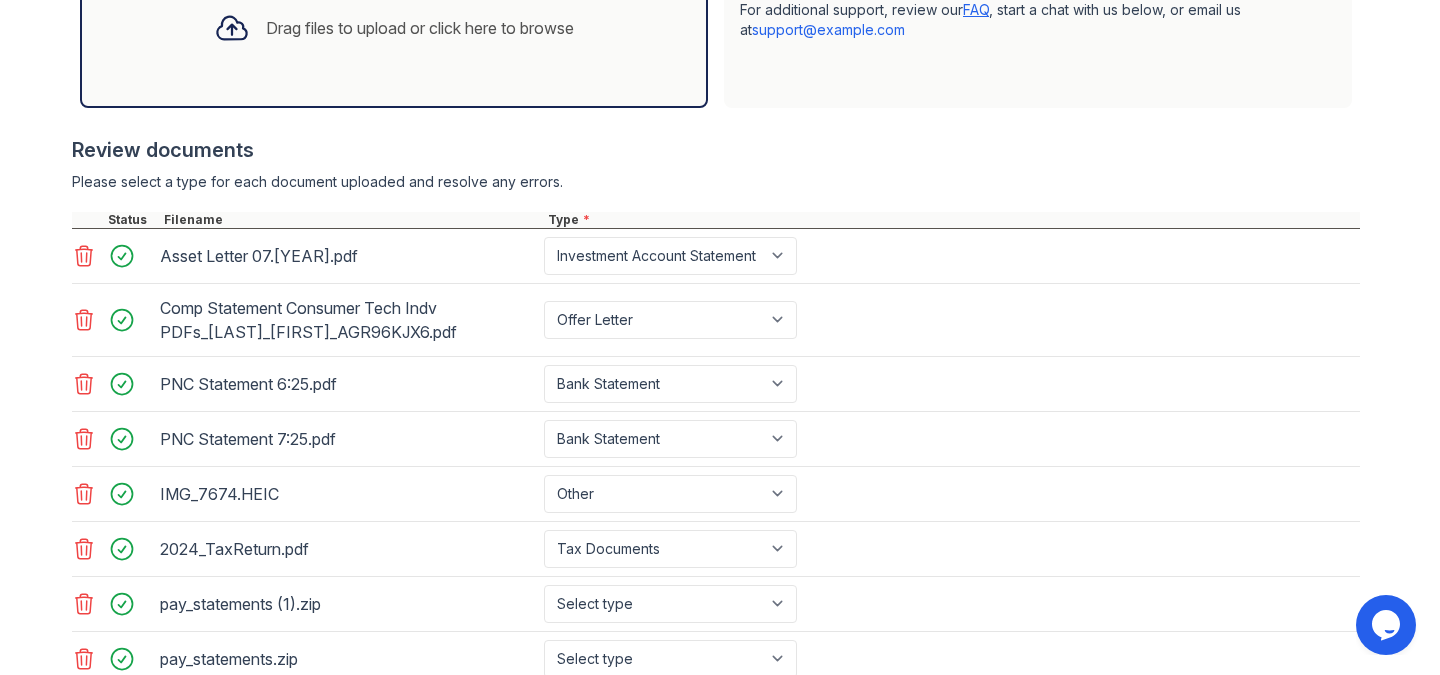 scroll, scrollTop: 808, scrollLeft: 0, axis: vertical 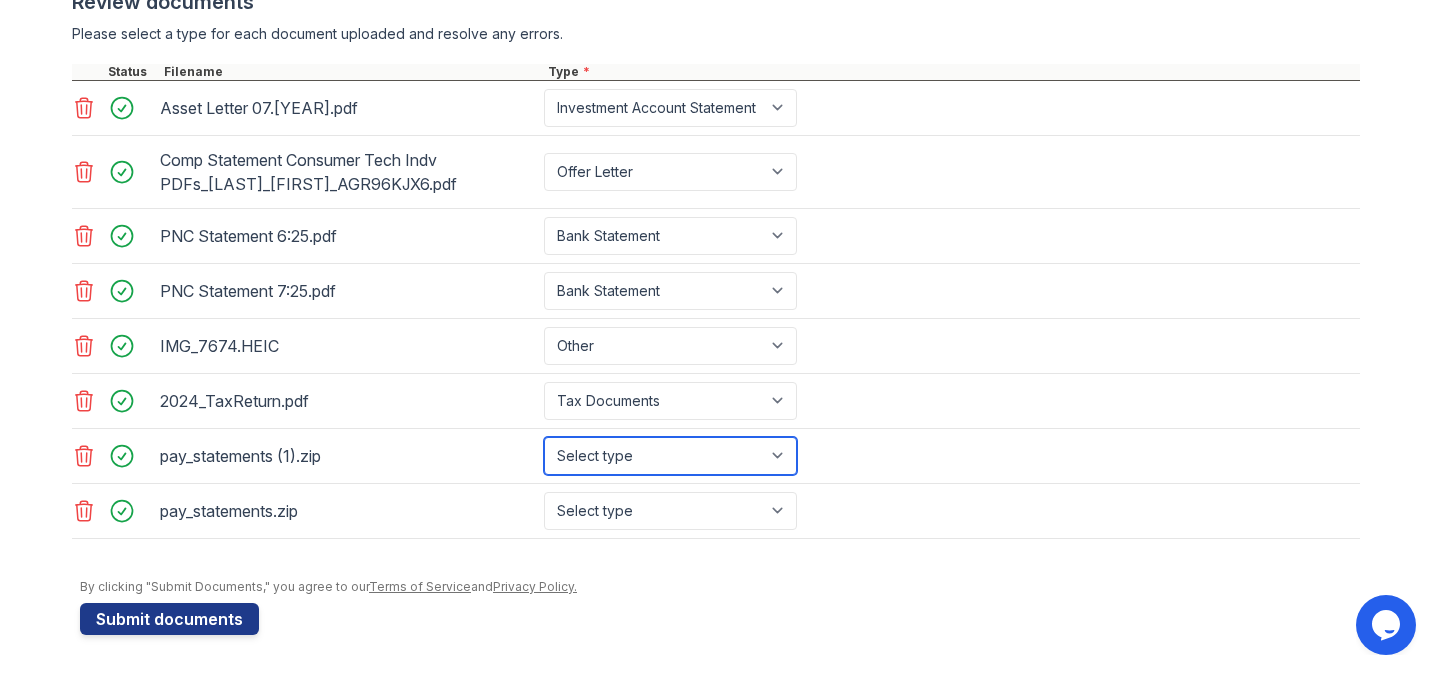 click on "Select type
Paystub
Bank Statement
Offer Letter
Tax Documents
Benefit Award Letter
Investment Account Statement
Other" at bounding box center (670, 456) 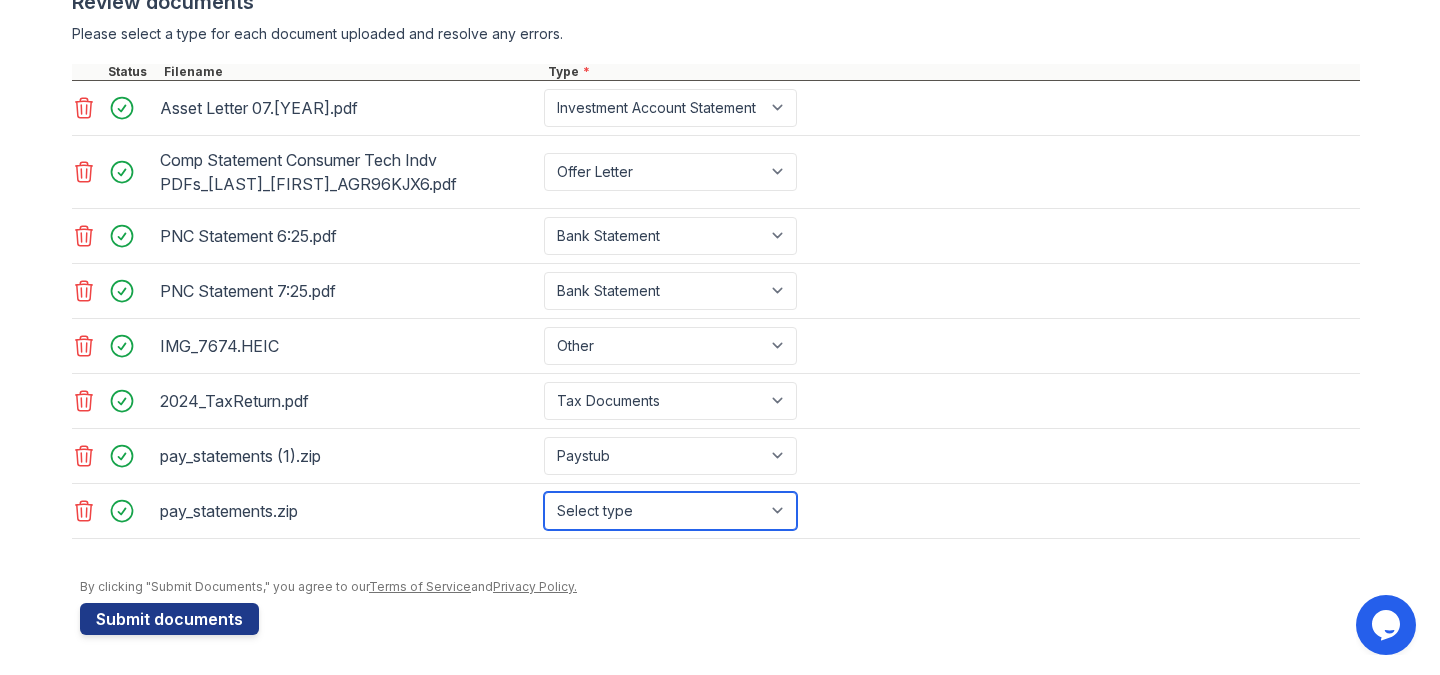 click on "Select type
Paystub
Bank Statement
Offer Letter
Tax Documents
Benefit Award Letter
Investment Account Statement
Other" at bounding box center (670, 511) 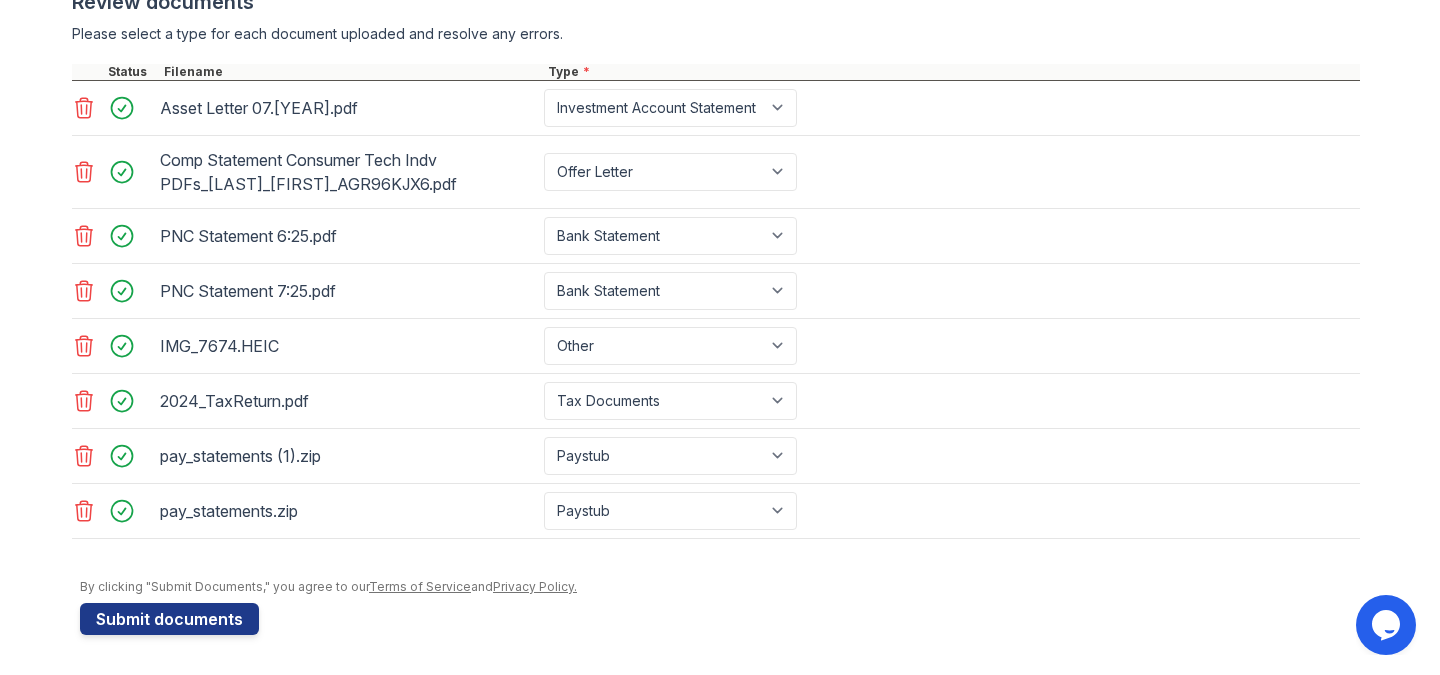 click on "Please select a type for each document uploaded and resolve any errors." at bounding box center (716, 34) 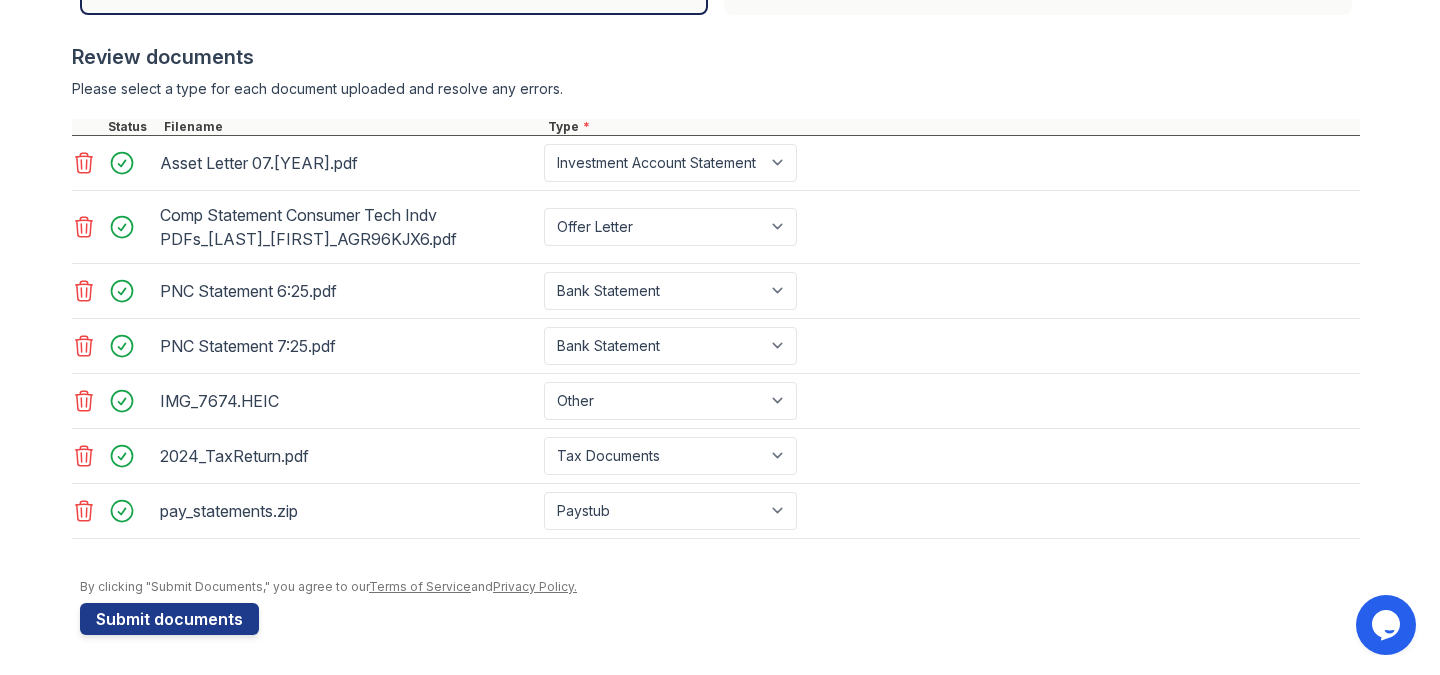 click 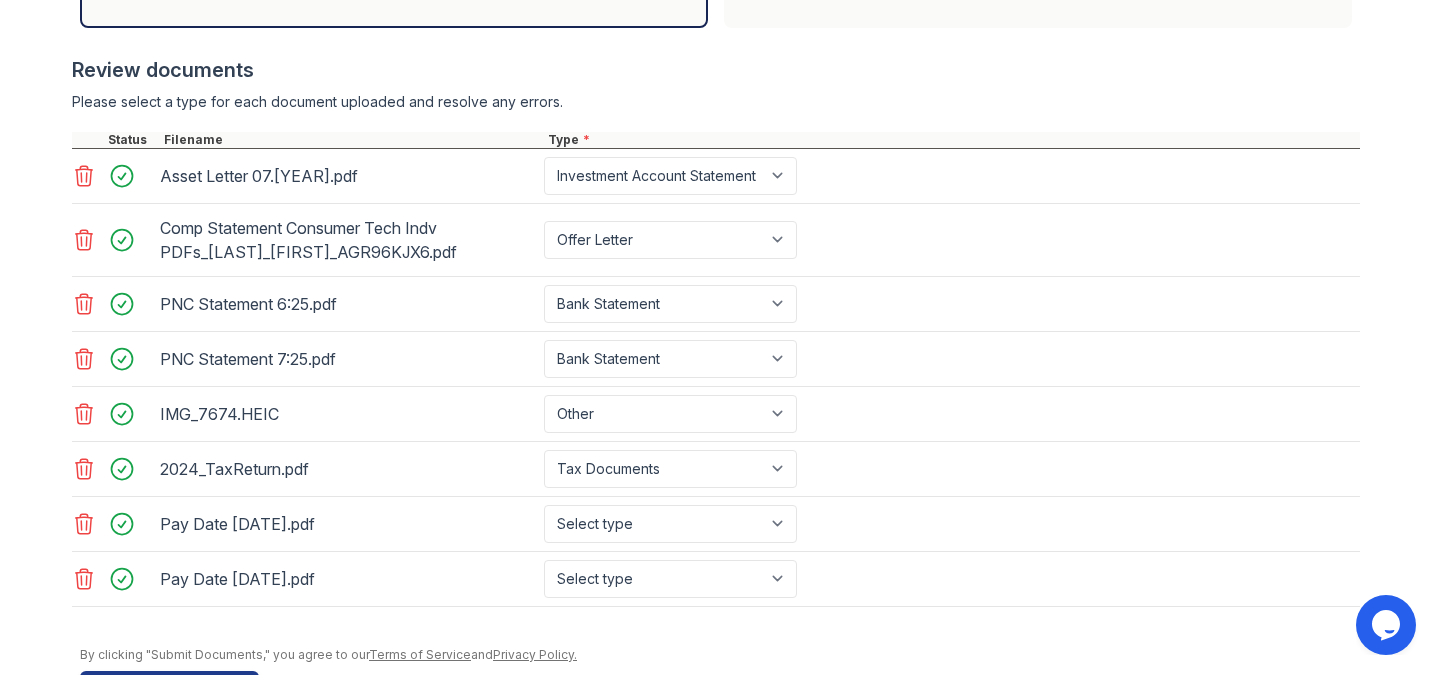 scroll, scrollTop: 808, scrollLeft: 0, axis: vertical 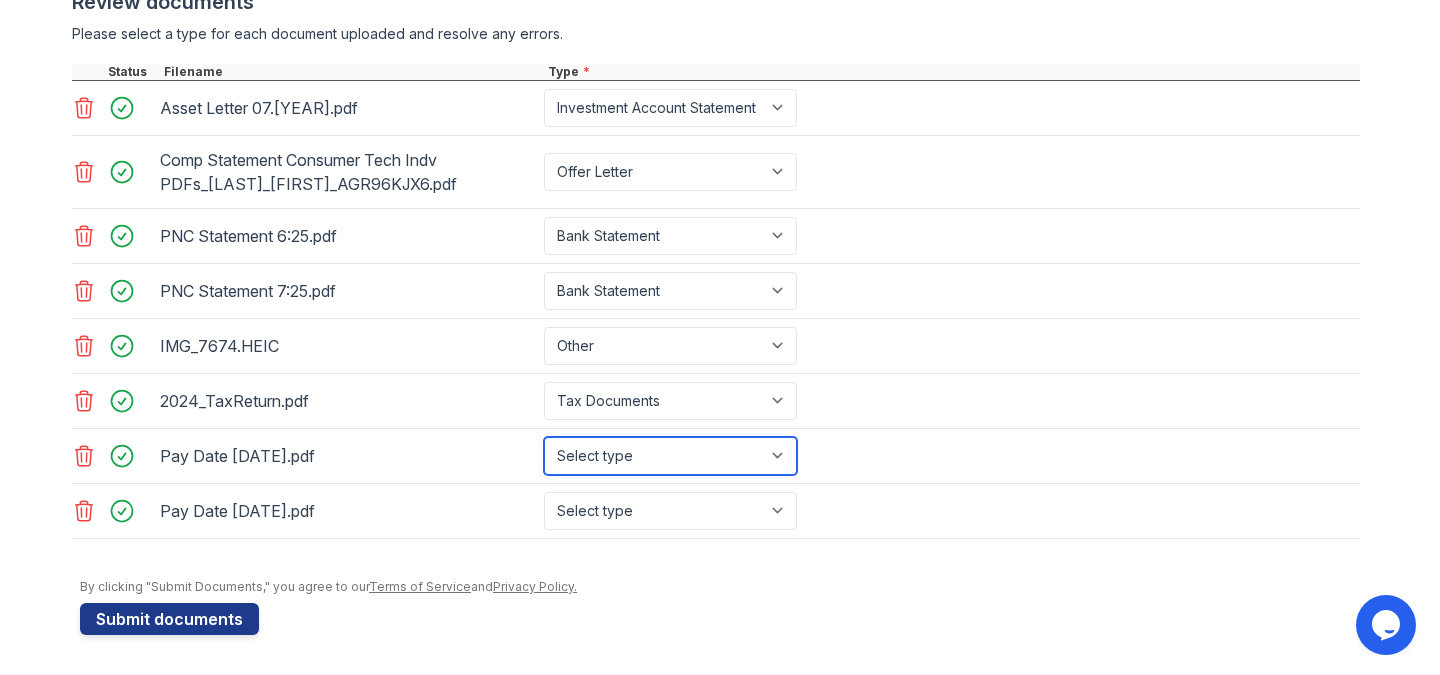 click on "Select type
Paystub
Bank Statement
Offer Letter
Tax Documents
Benefit Award Letter
Investment Account Statement
Other" at bounding box center [670, 456] 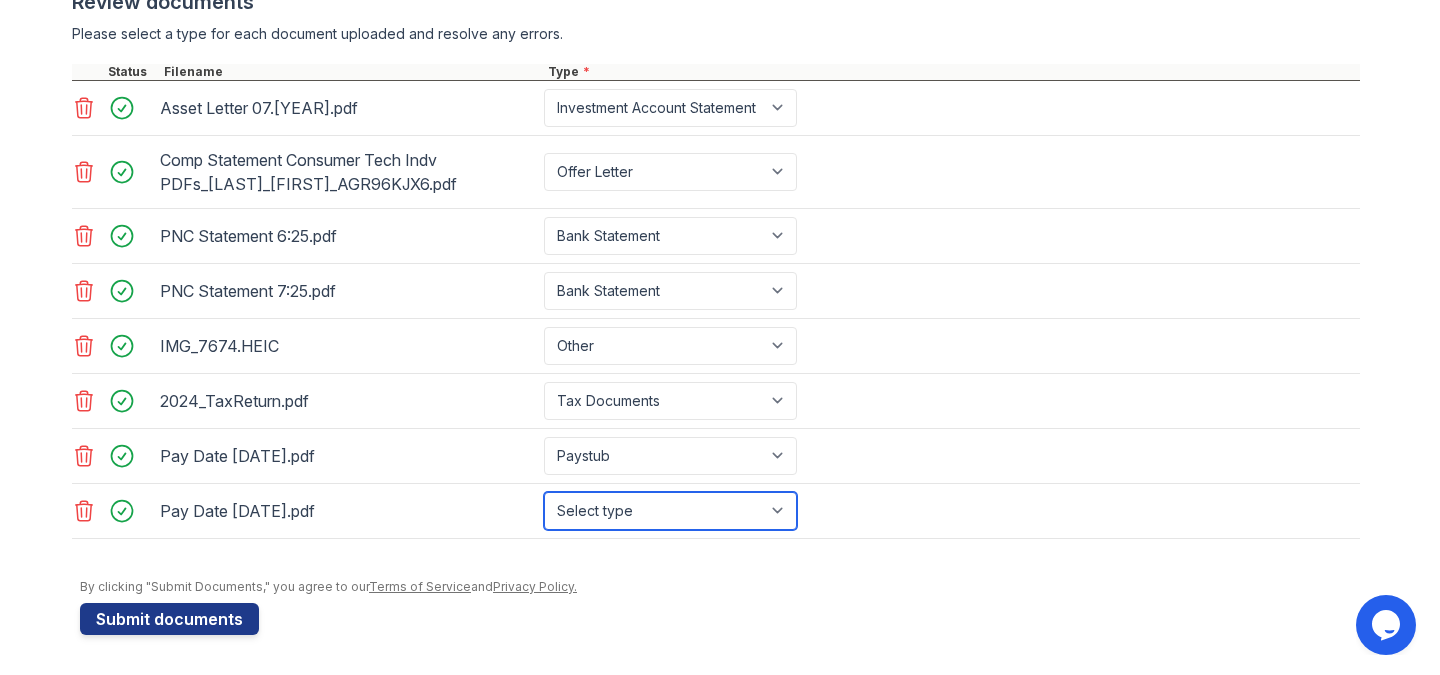 click on "Select type
Paystub
Bank Statement
Offer Letter
Tax Documents
Benefit Award Letter
Investment Account Statement
Other" at bounding box center [670, 511] 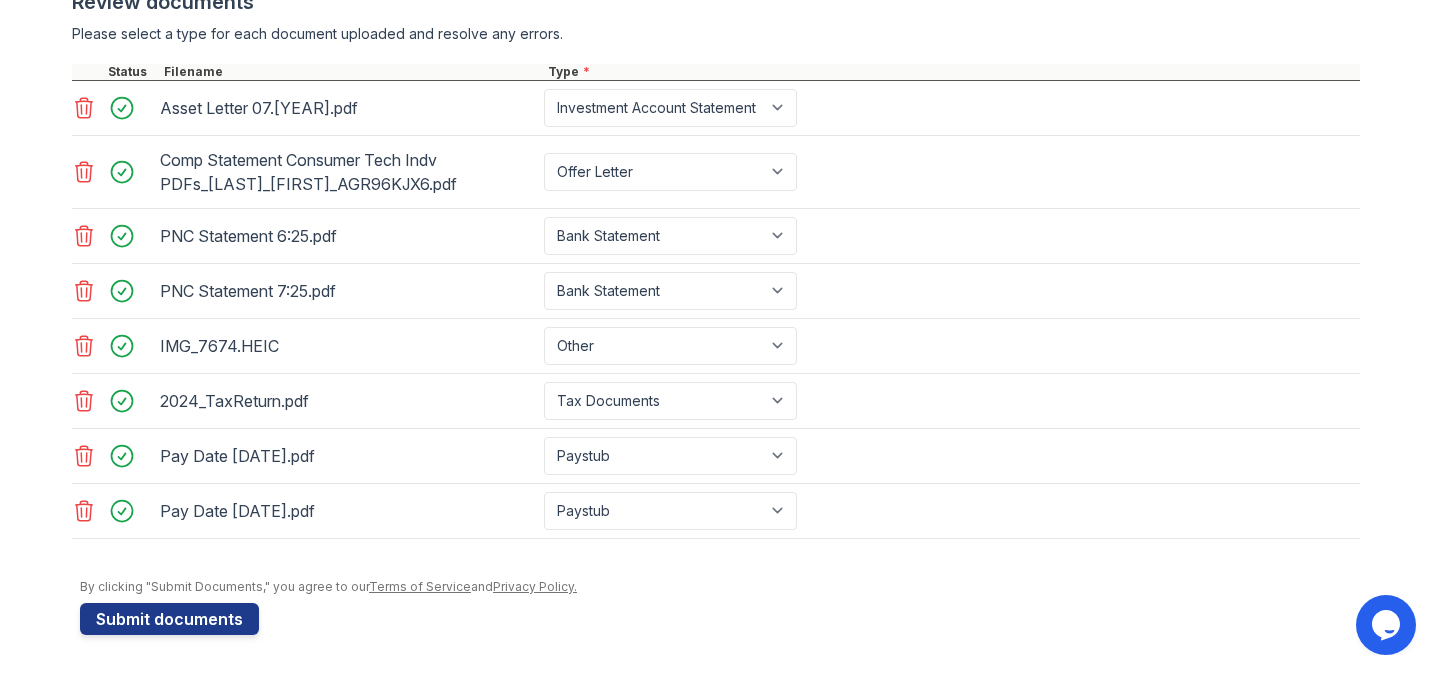 click on "Application information
Property
*
Select a property
100 [LAST]
1264
90W
Chai
Marc
Ocean
Oskar
PLG
Sky
Unit number
*
7V
Target move in date
First name
*
[FIRST]
Last name
*
[LAST]
Email
*
[EMAIL]
Phone
*
[PHONE]
Upload documents
Best practices for bank statements and paystubs
Upload original PDF files downloaded directly from the financial institution or payroll provider’s website.
Correctly classify the document type to avoid a delay in processing your application.
Do not upload scanned, redacted, password protected, or modified documents.
Do not combine multiple documents into one file.
Do not upload print-to-PDF documents.
What is print-to-pdf?
For additional support, review our
FAQ" at bounding box center (720, -3) 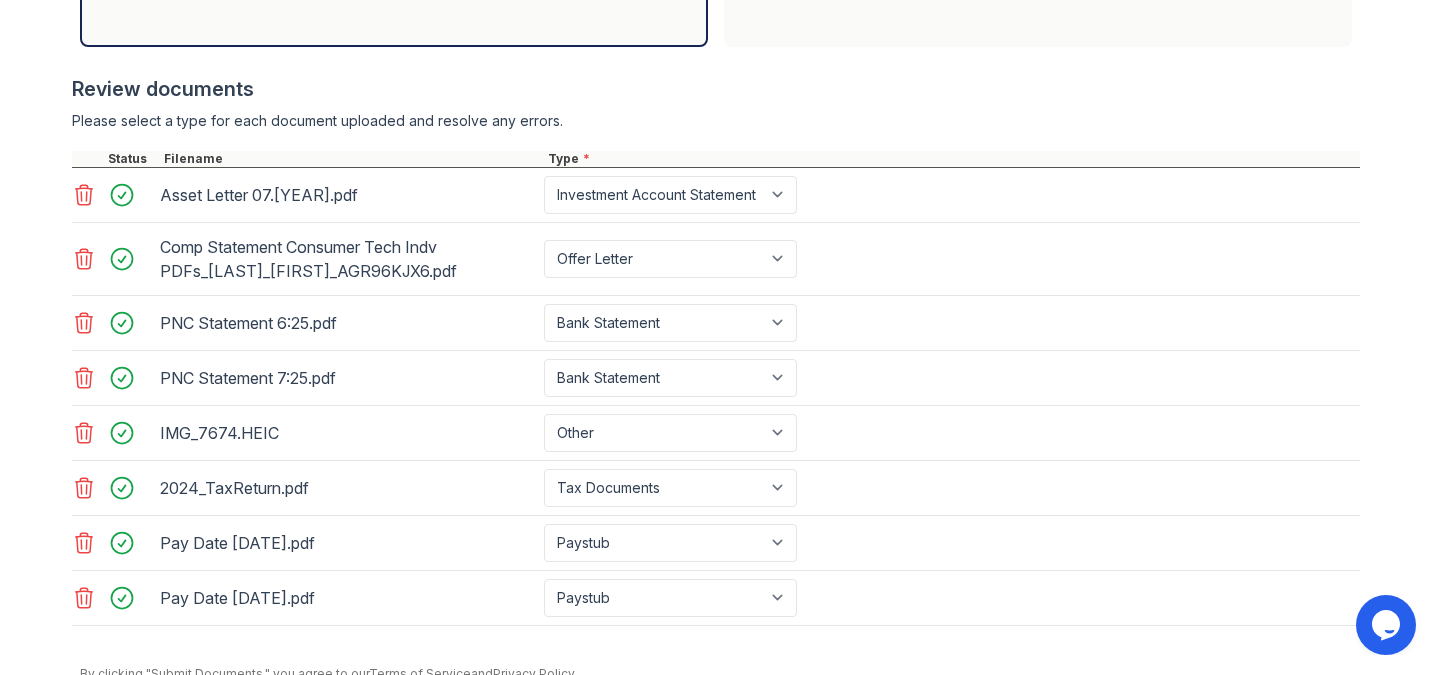 scroll, scrollTop: 808, scrollLeft: 0, axis: vertical 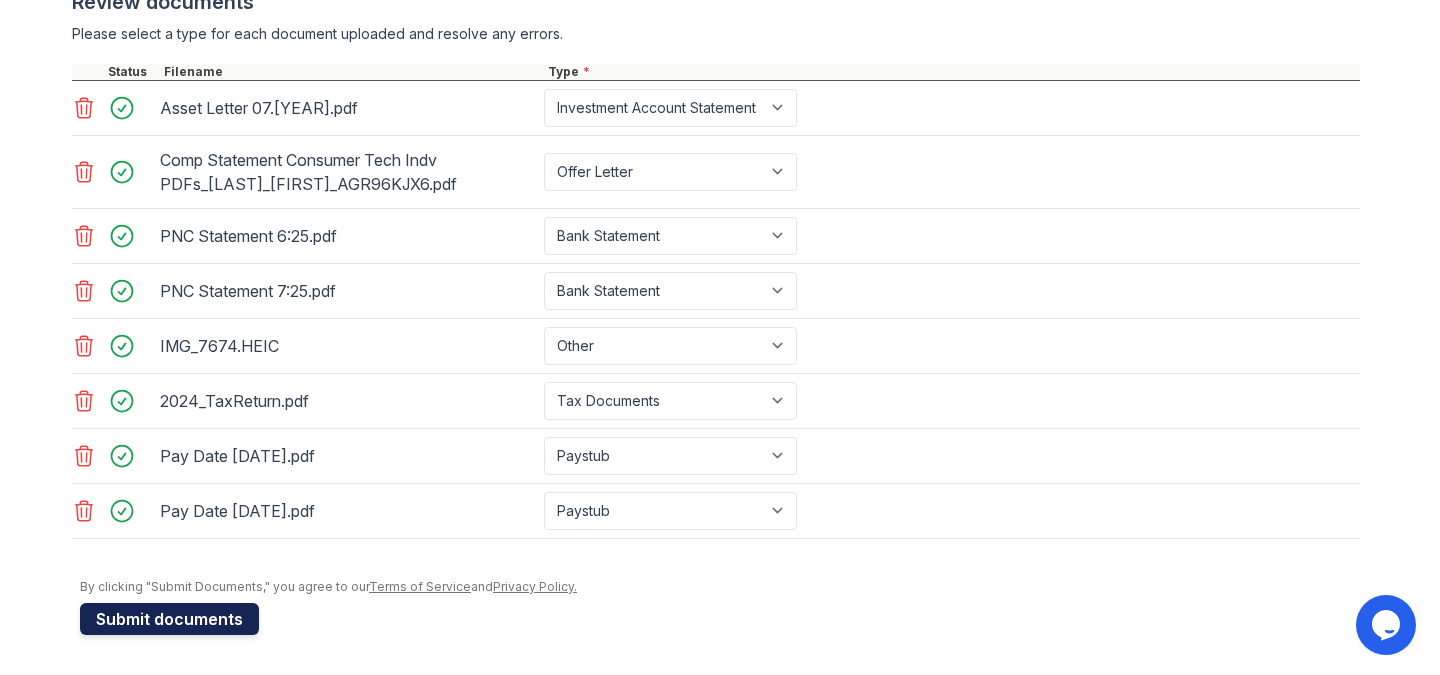 click on "Submit documents" at bounding box center (169, 619) 